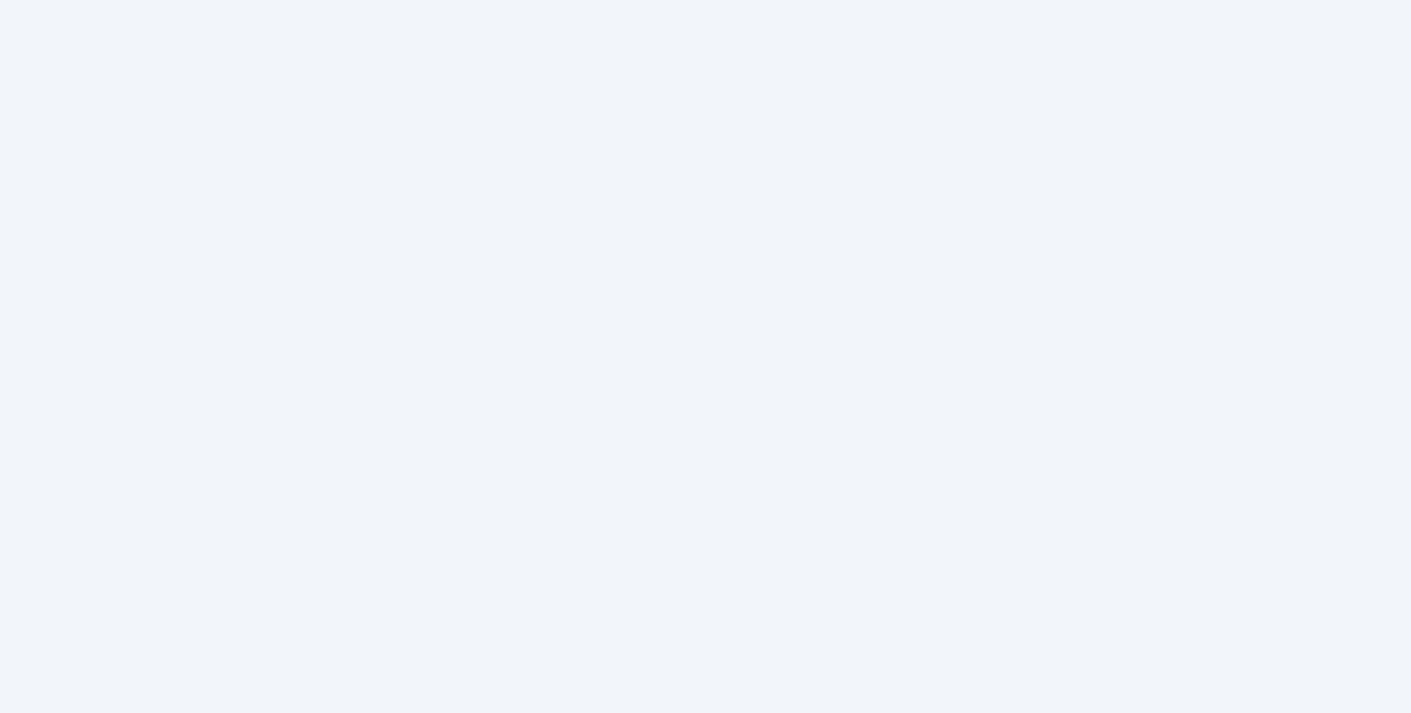 scroll, scrollTop: 0, scrollLeft: 0, axis: both 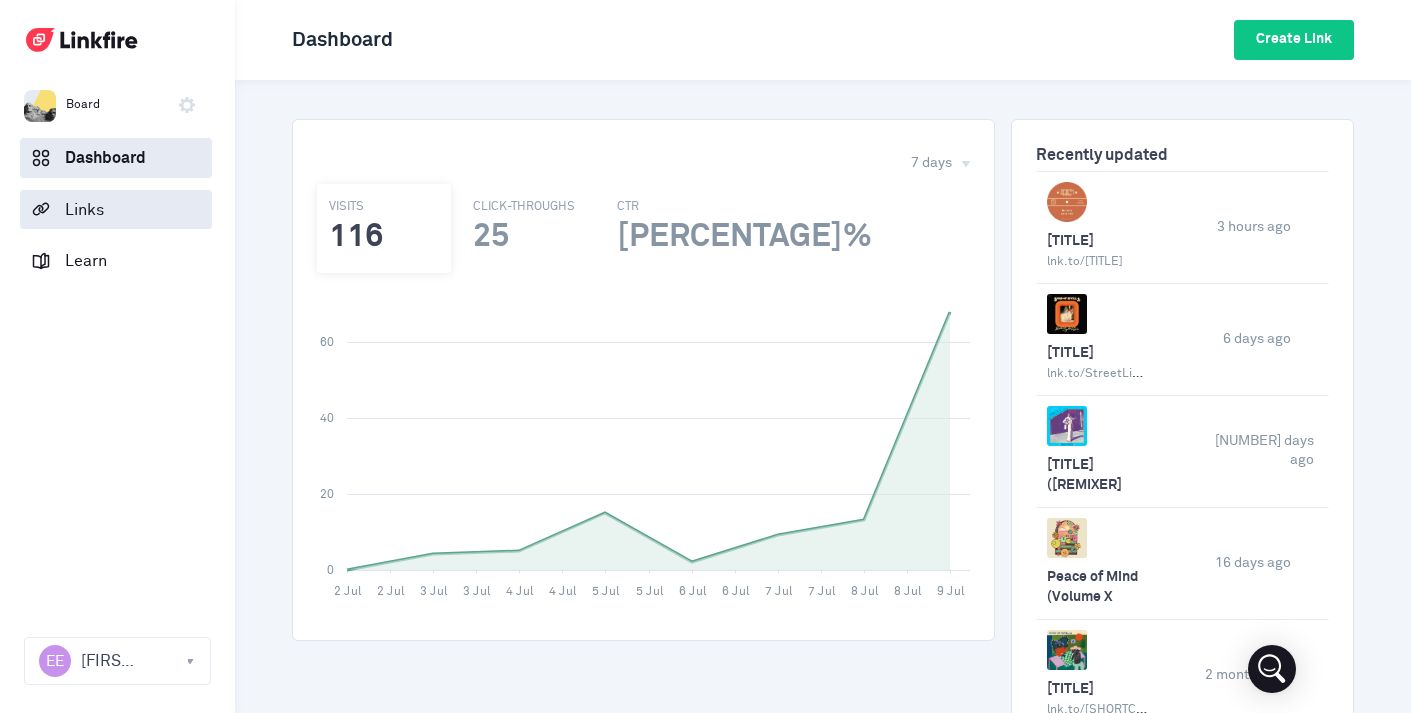click on "Links" at bounding box center [116, 209] 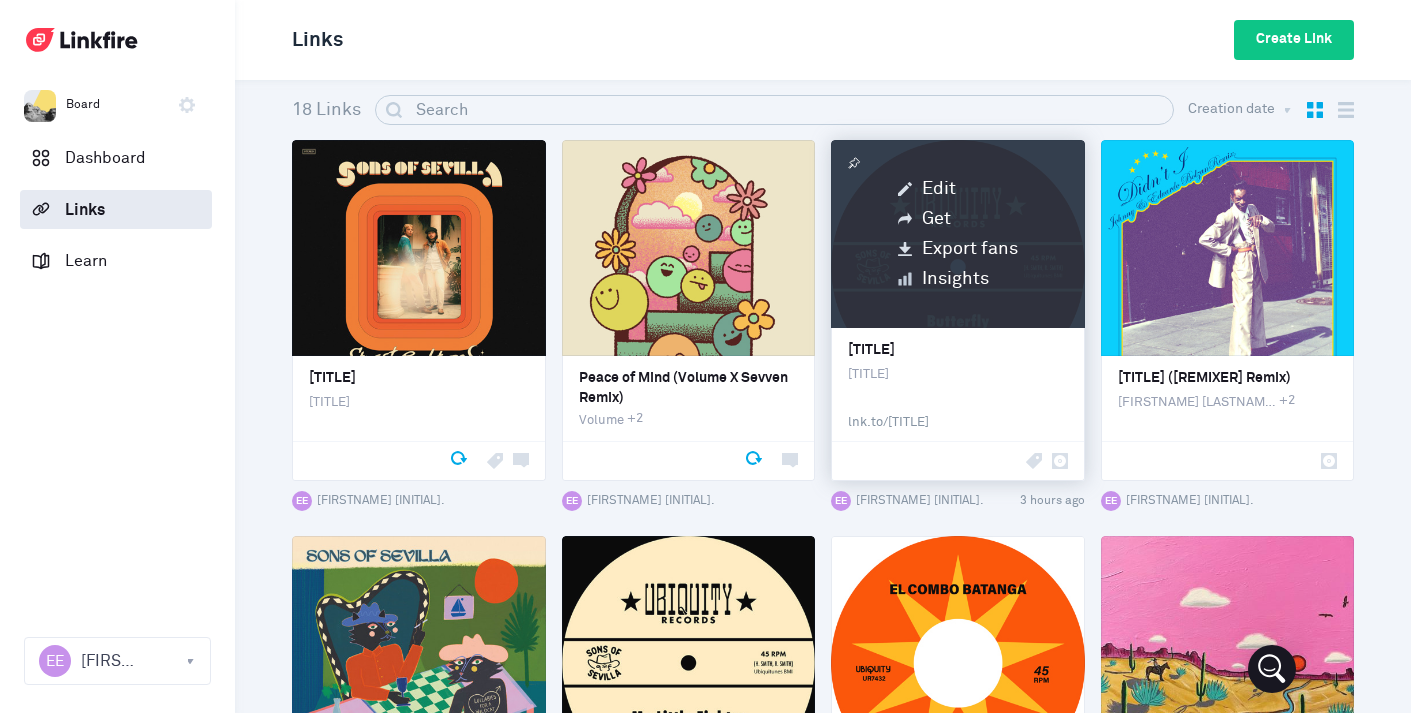 drag, startPoint x: 1022, startPoint y: 421, endPoint x: 848, endPoint y: 423, distance: 174.01149 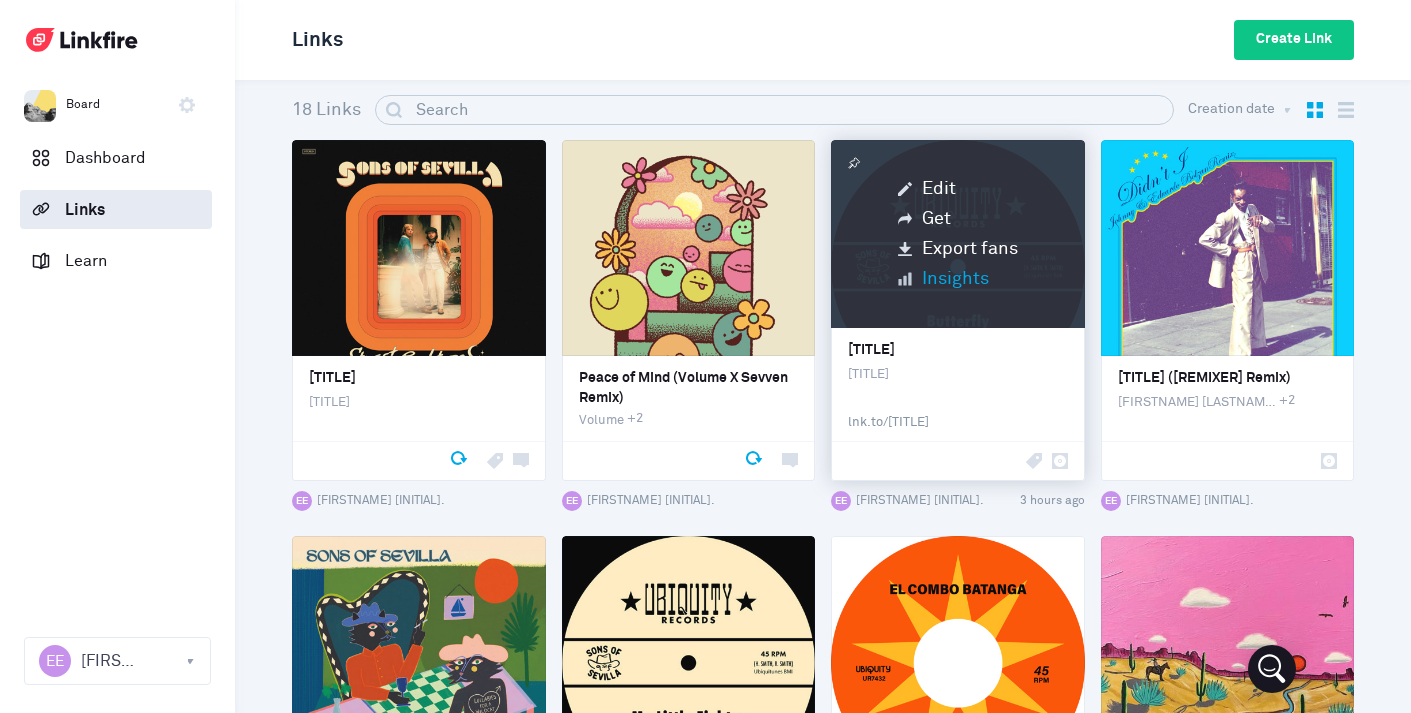 click on "Insights" at bounding box center (958, 279) 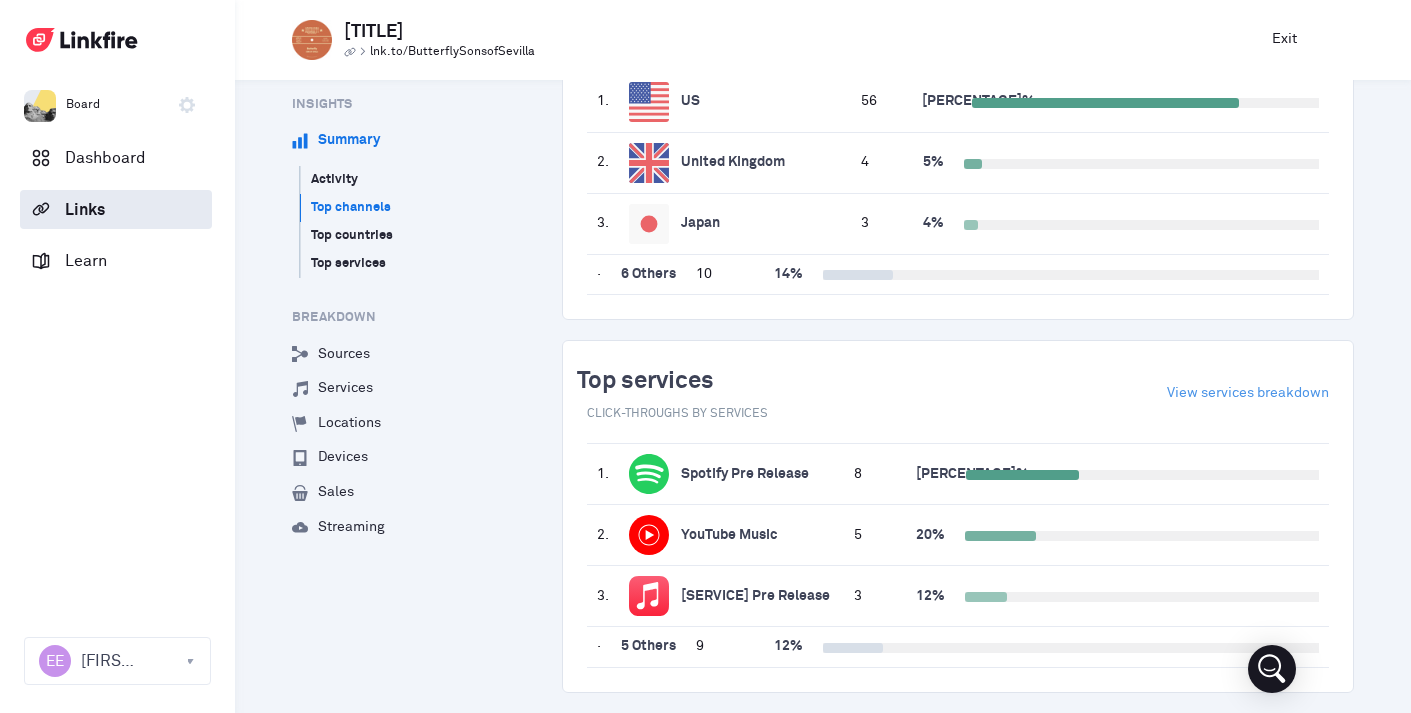 scroll, scrollTop: 1667, scrollLeft: 0, axis: vertical 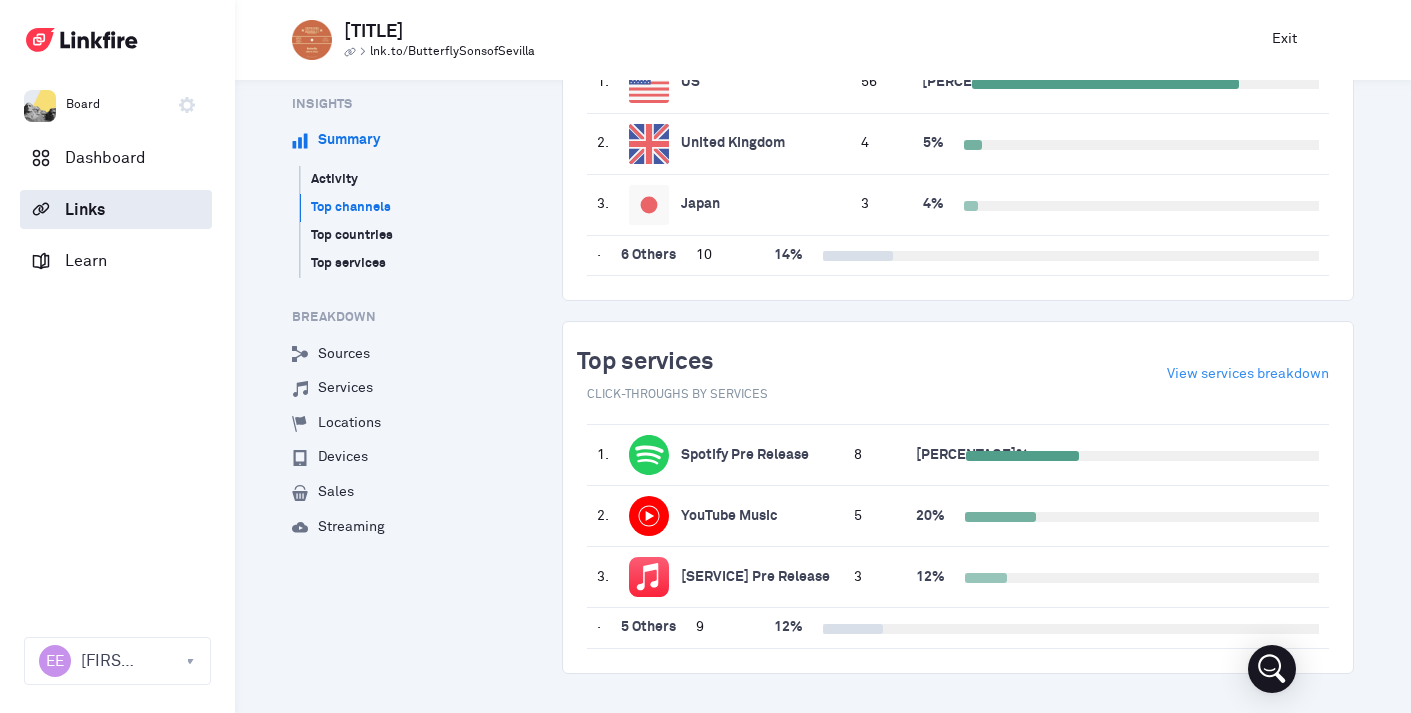 click on "View services breakdown" at bounding box center [1248, 375] 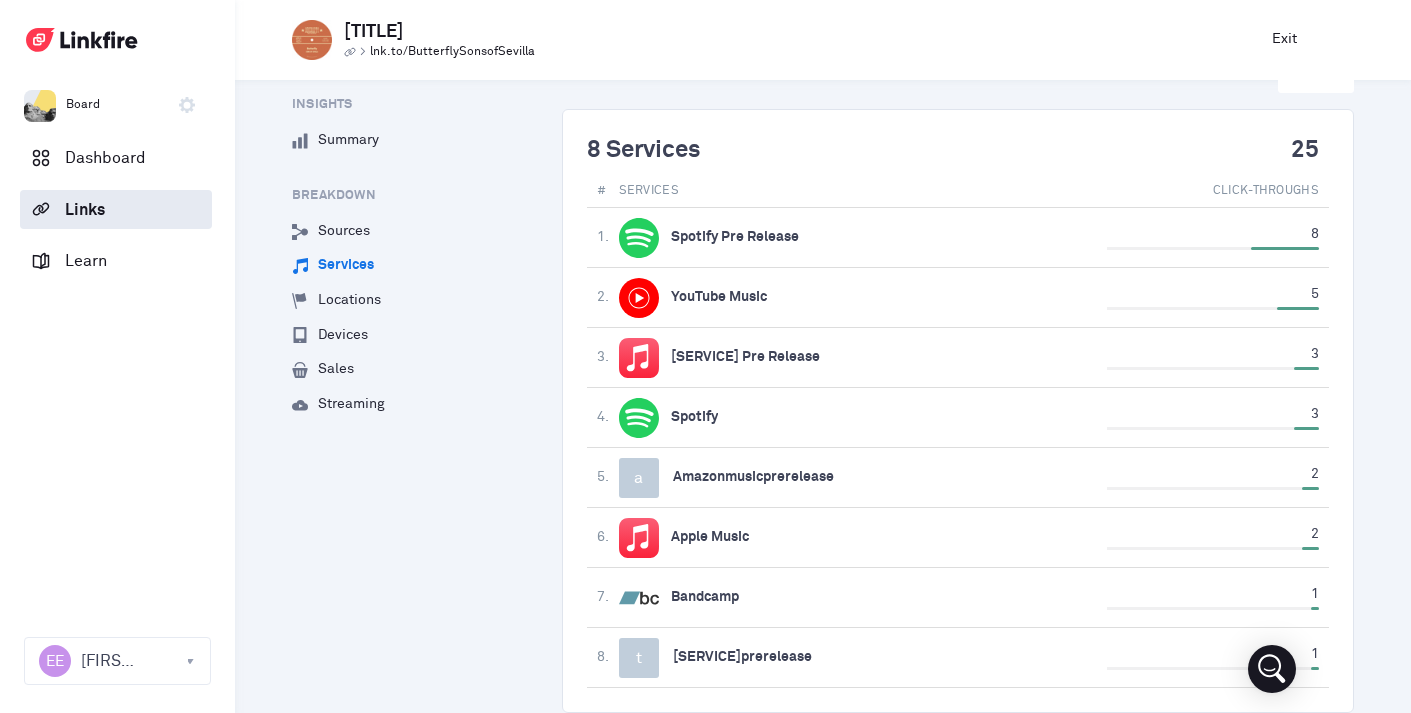 scroll, scrollTop: 0, scrollLeft: 0, axis: both 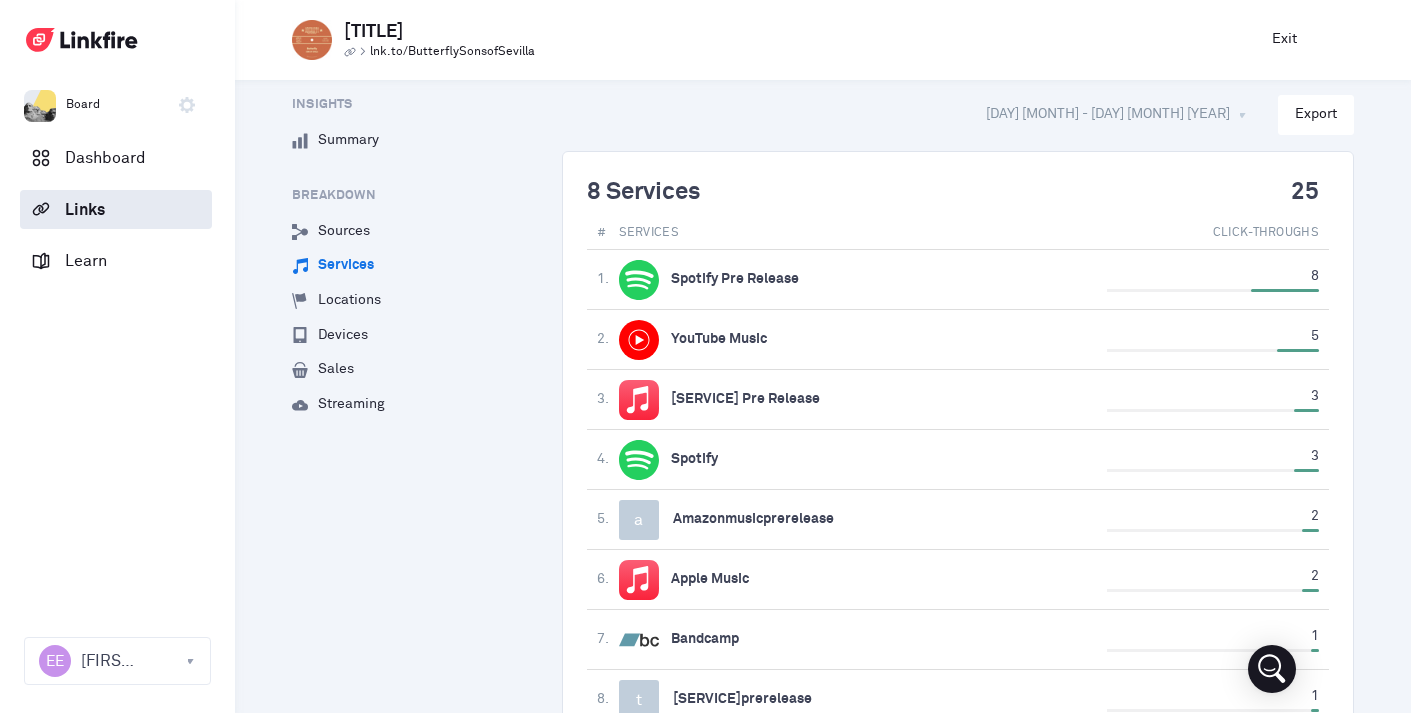 click on "Services" at bounding box center (333, 266) 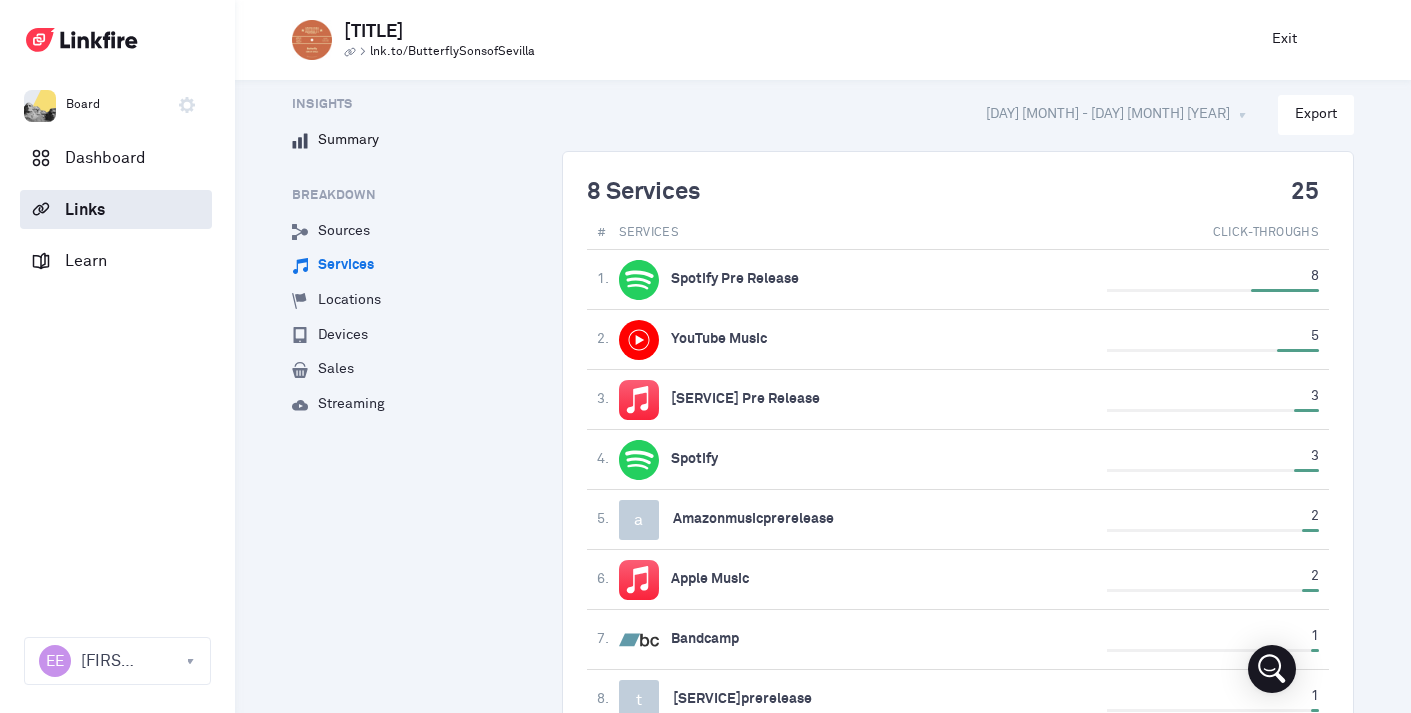 click on "Summary" at bounding box center (335, 141) 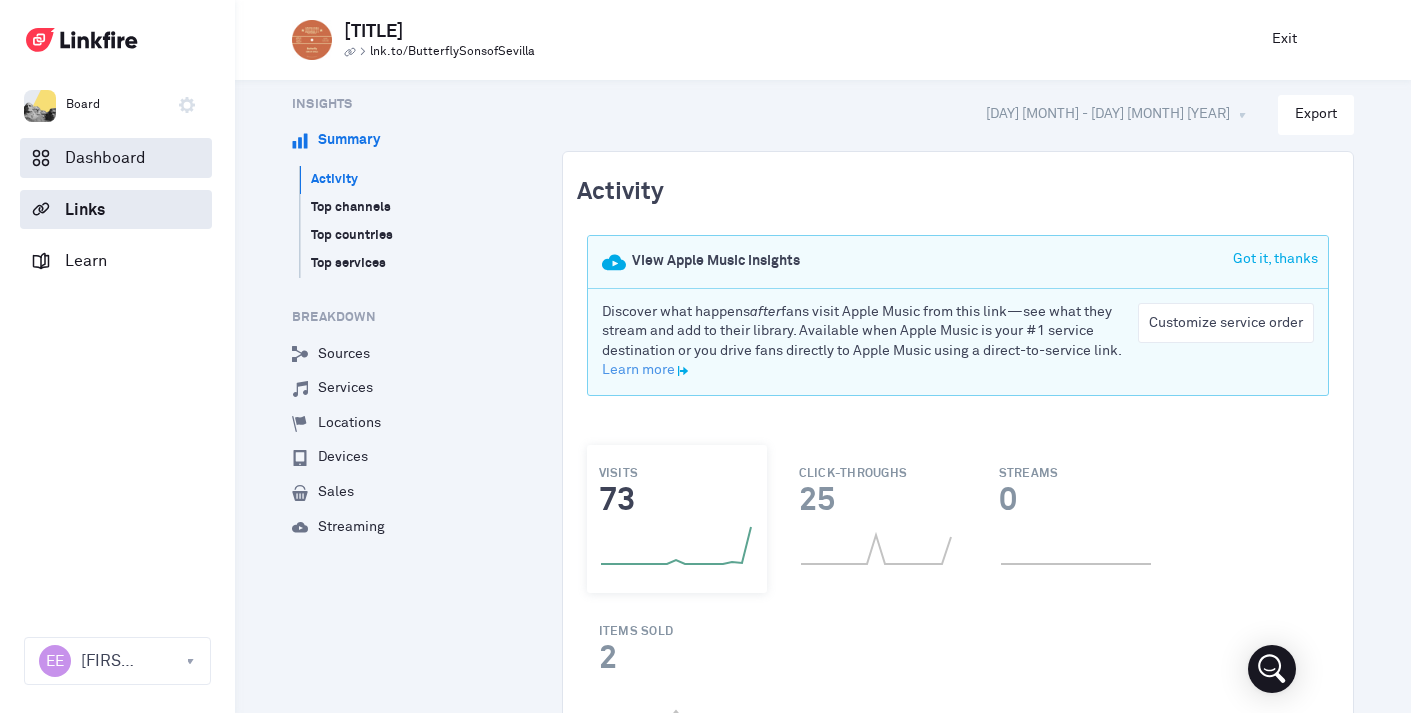 click on "Dashboard" at bounding box center (98, 157) 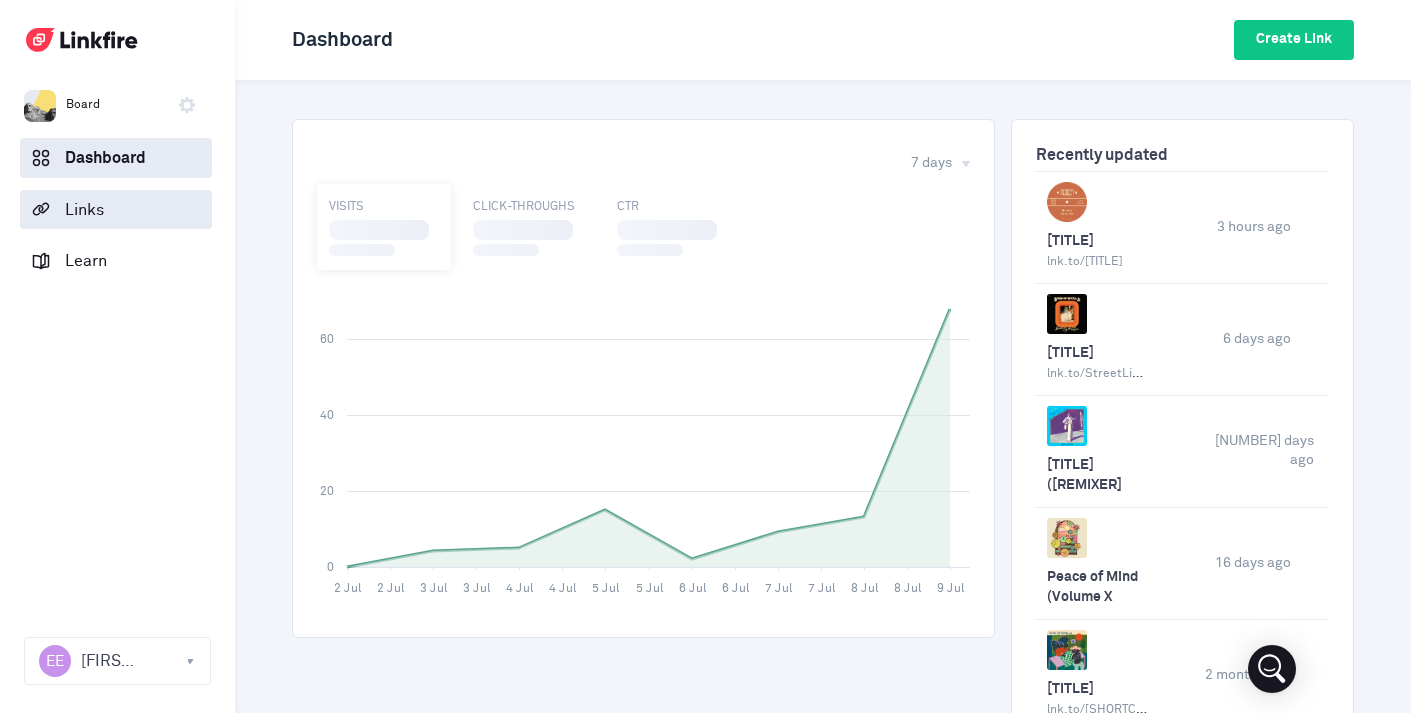 click on "Links" at bounding box center [116, 209] 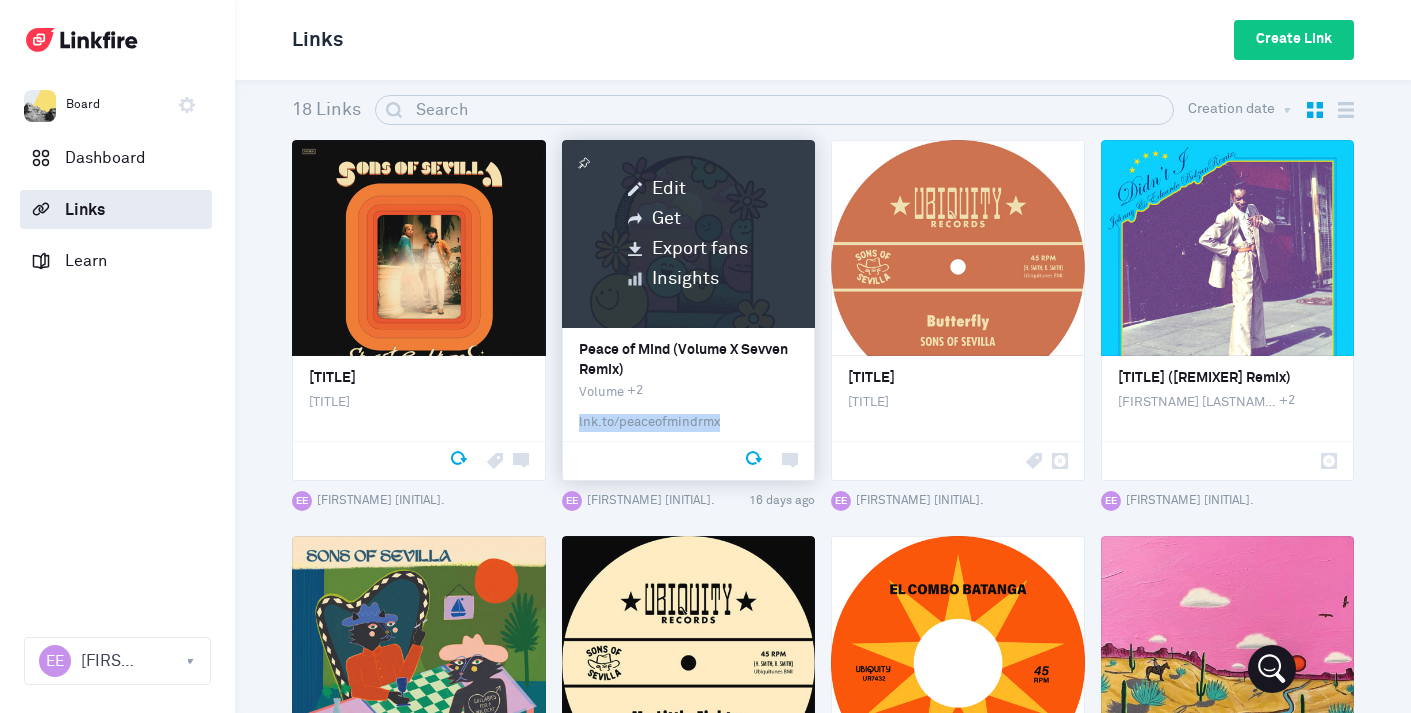drag, startPoint x: 719, startPoint y: 419, endPoint x: 575, endPoint y: 420, distance: 144.00348 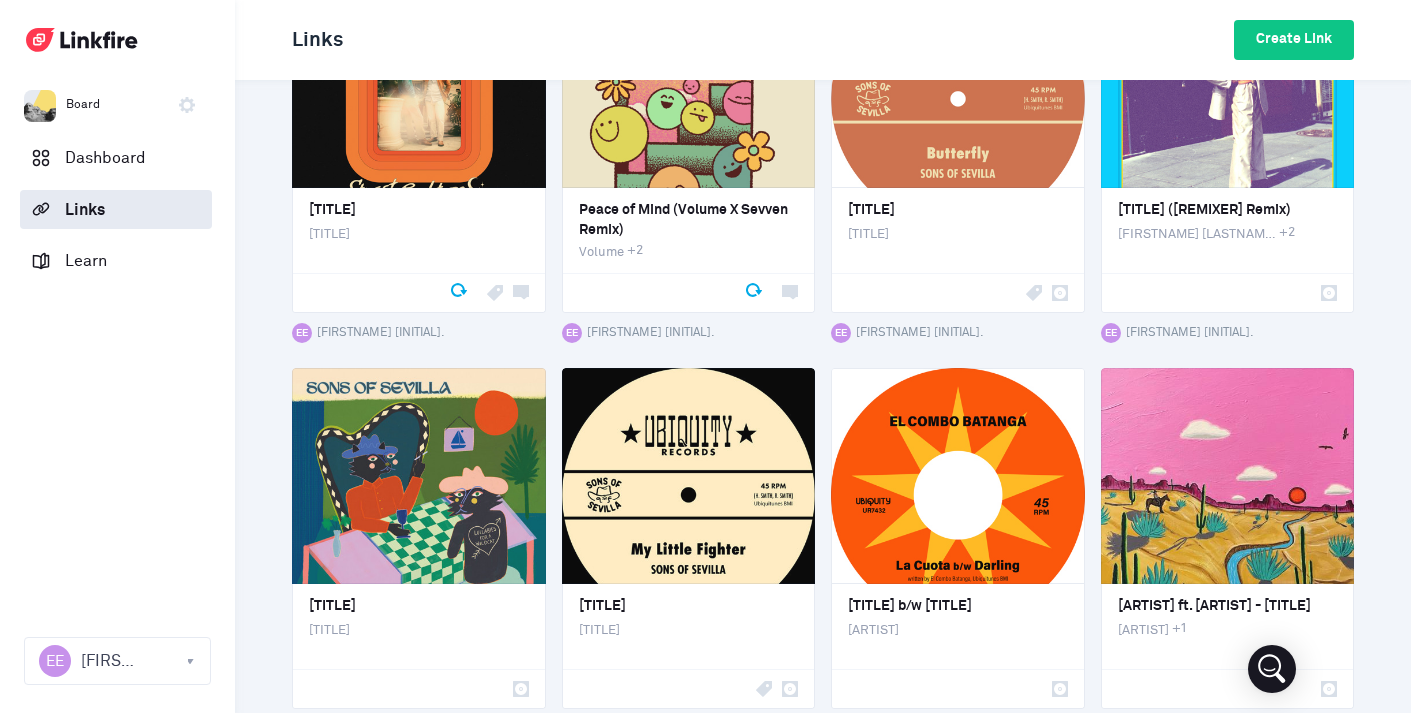 scroll, scrollTop: 0, scrollLeft: 0, axis: both 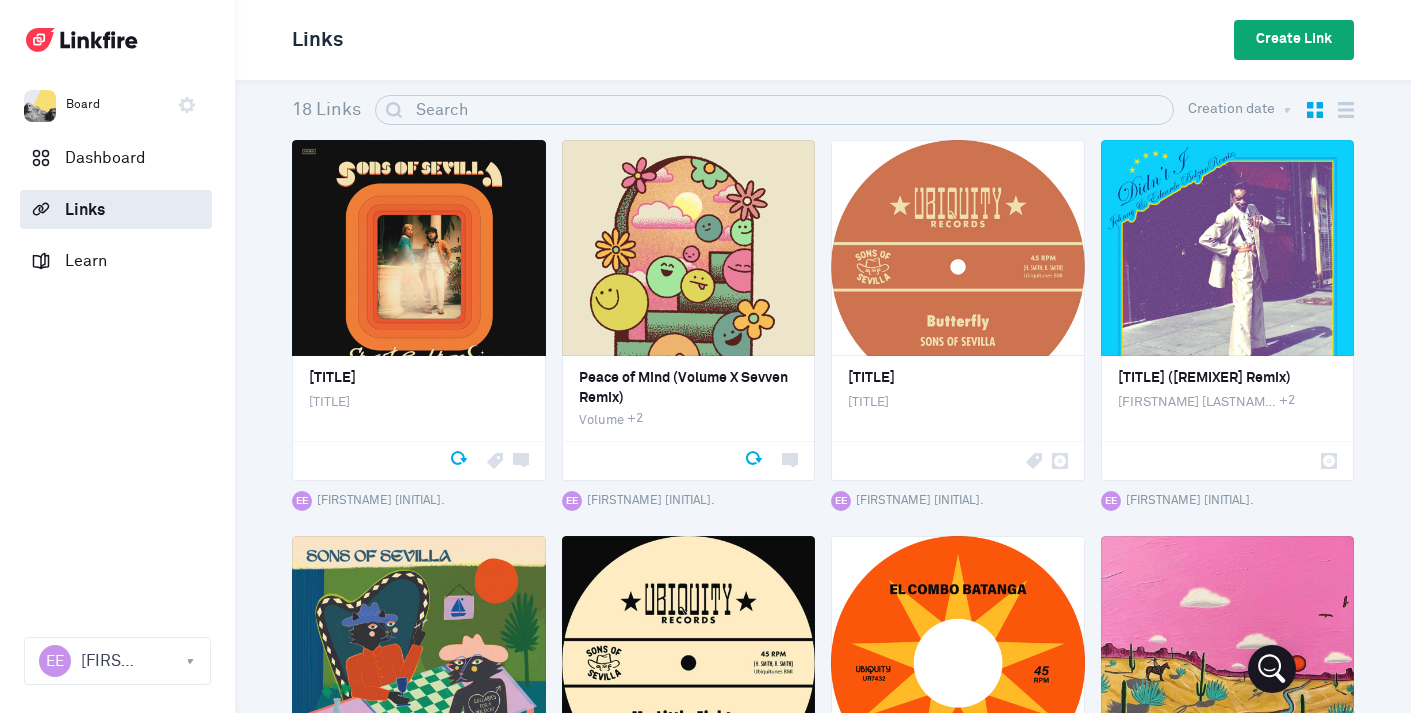 click on "Create Link" at bounding box center (1294, 40) 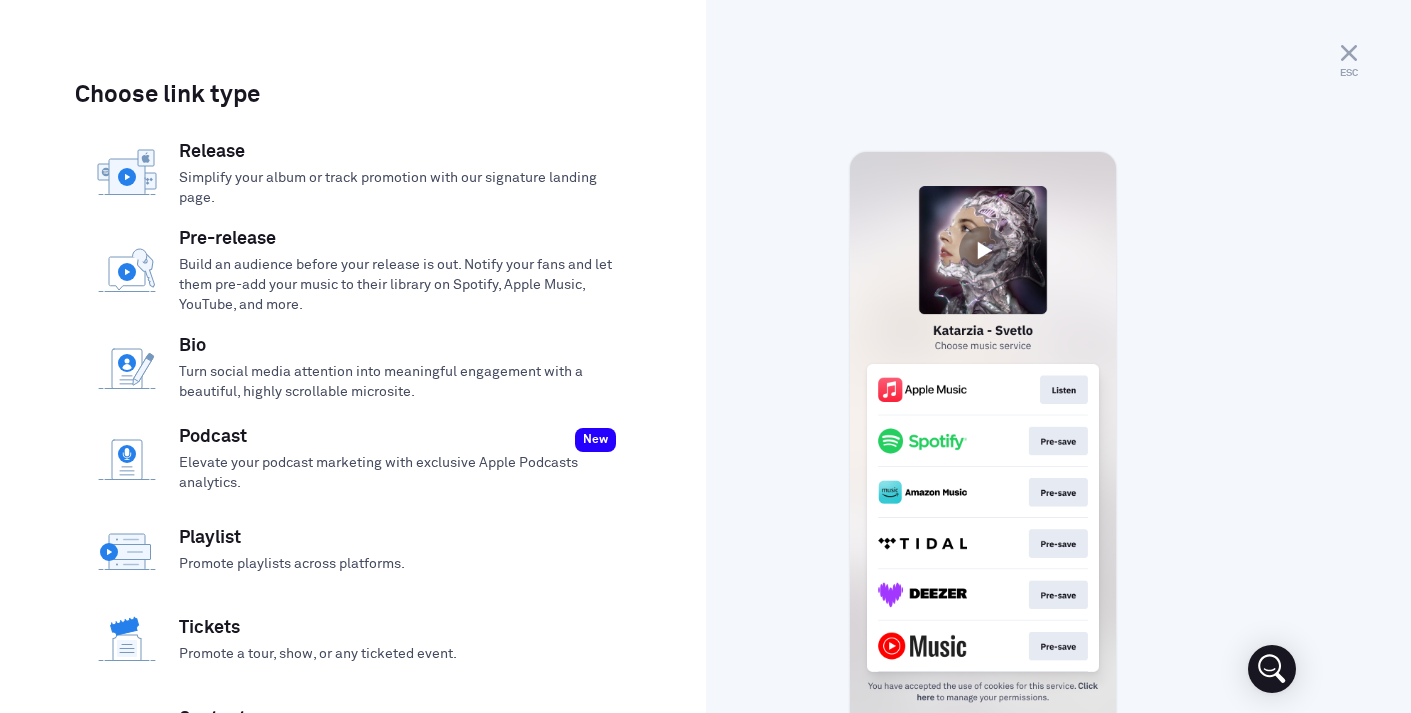 click on "Build an audience before your release is out. Notify your fans and let them pre-add your music to their library on Spotify, Apple Music, YouTube, and more." at bounding box center (398, 285) 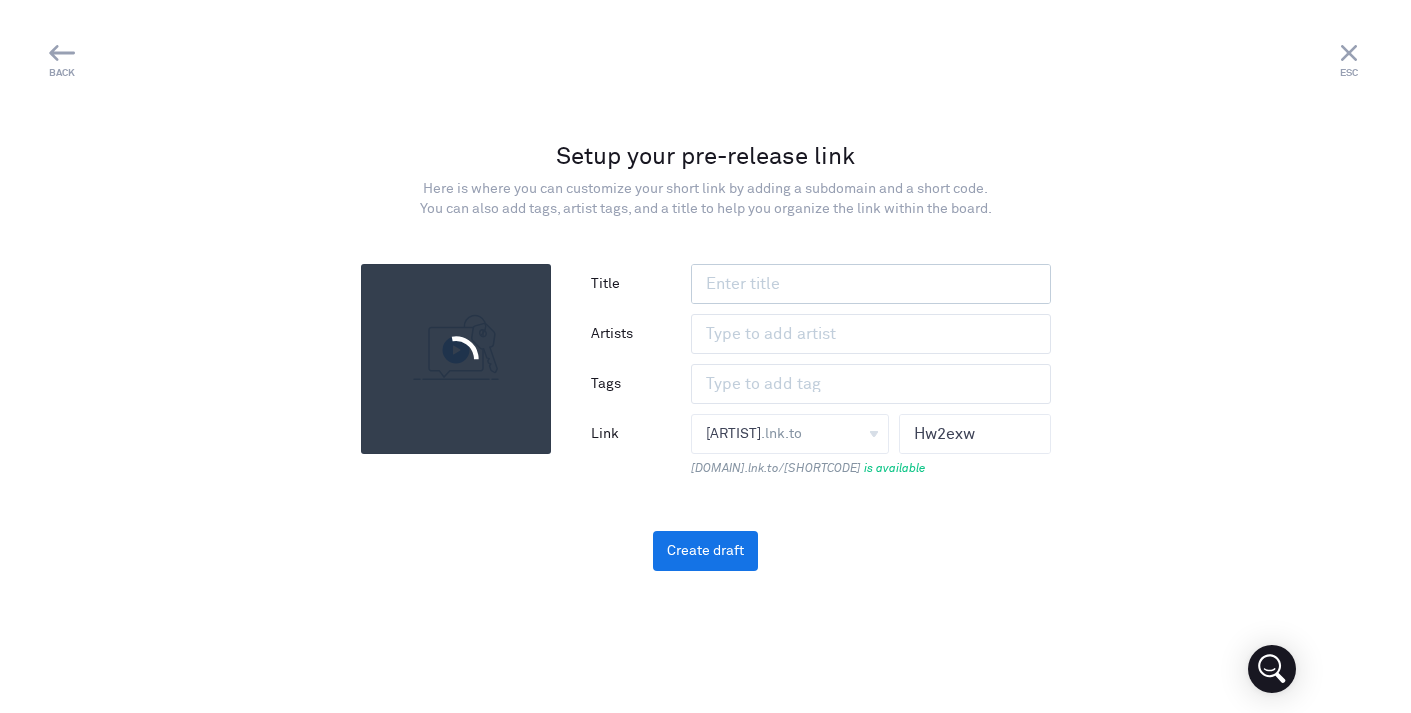 click at bounding box center (871, 284) 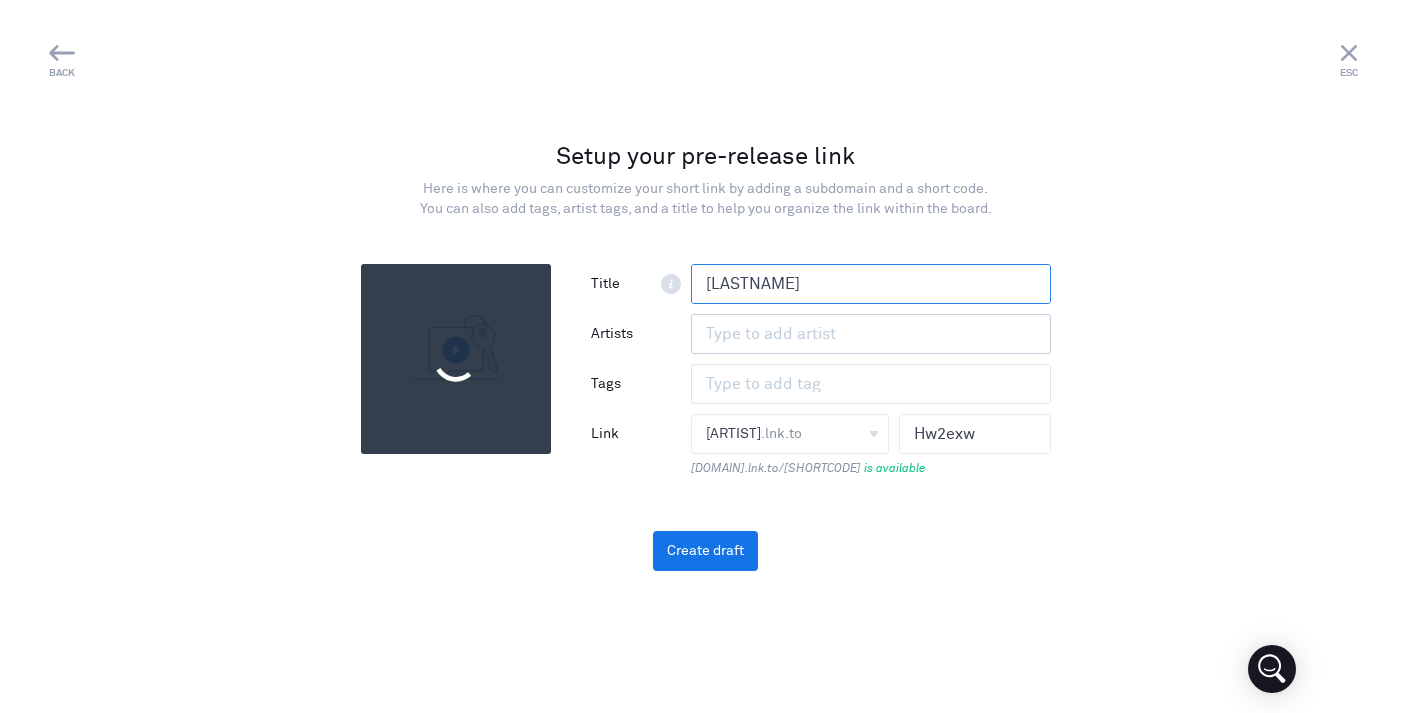 type on "[LASTNAME]" 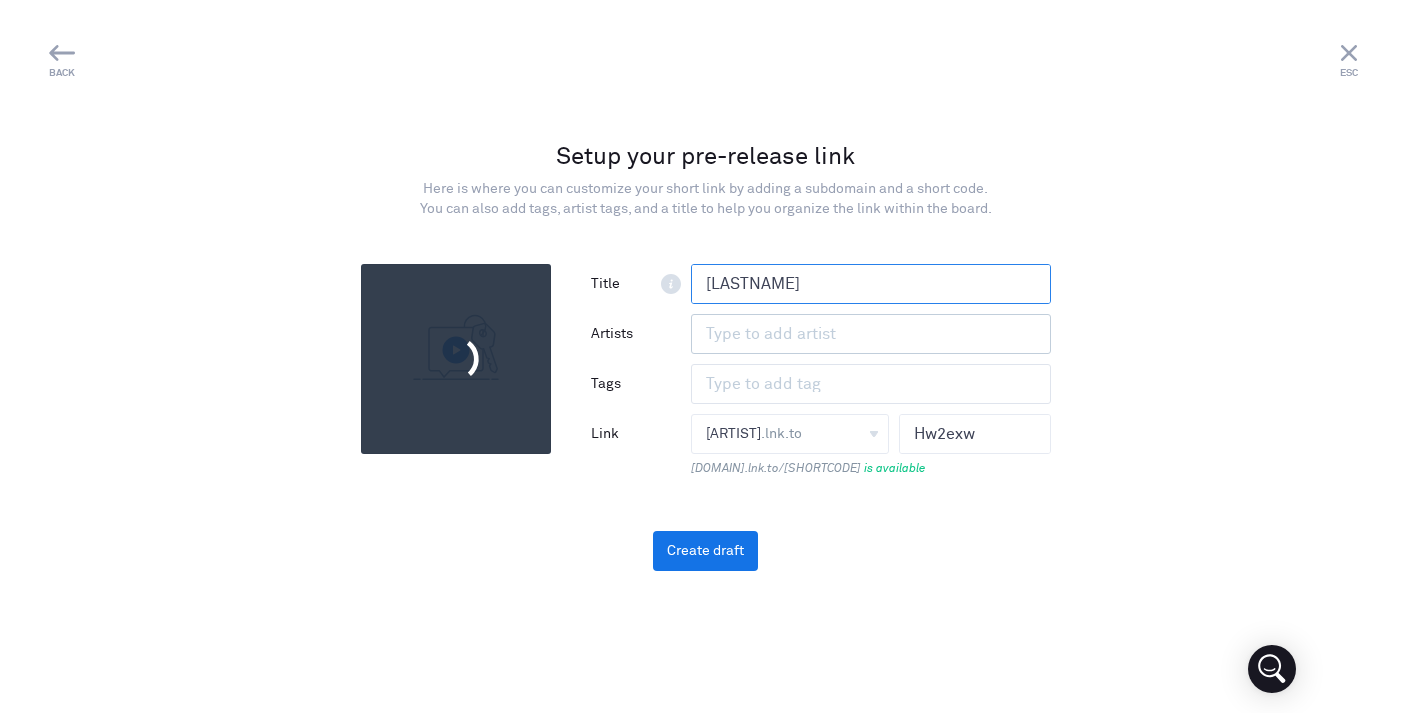 click at bounding box center (852, 334) 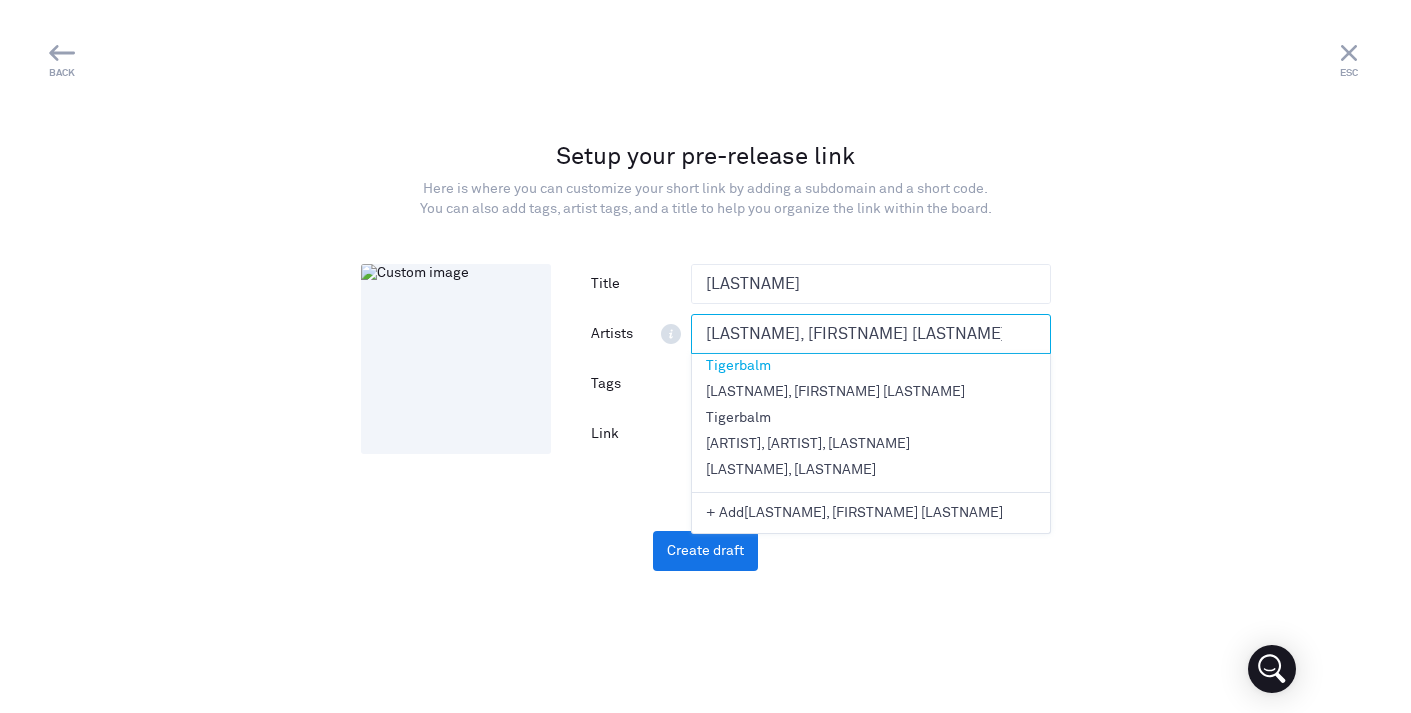 scroll, scrollTop: 0, scrollLeft: 0, axis: both 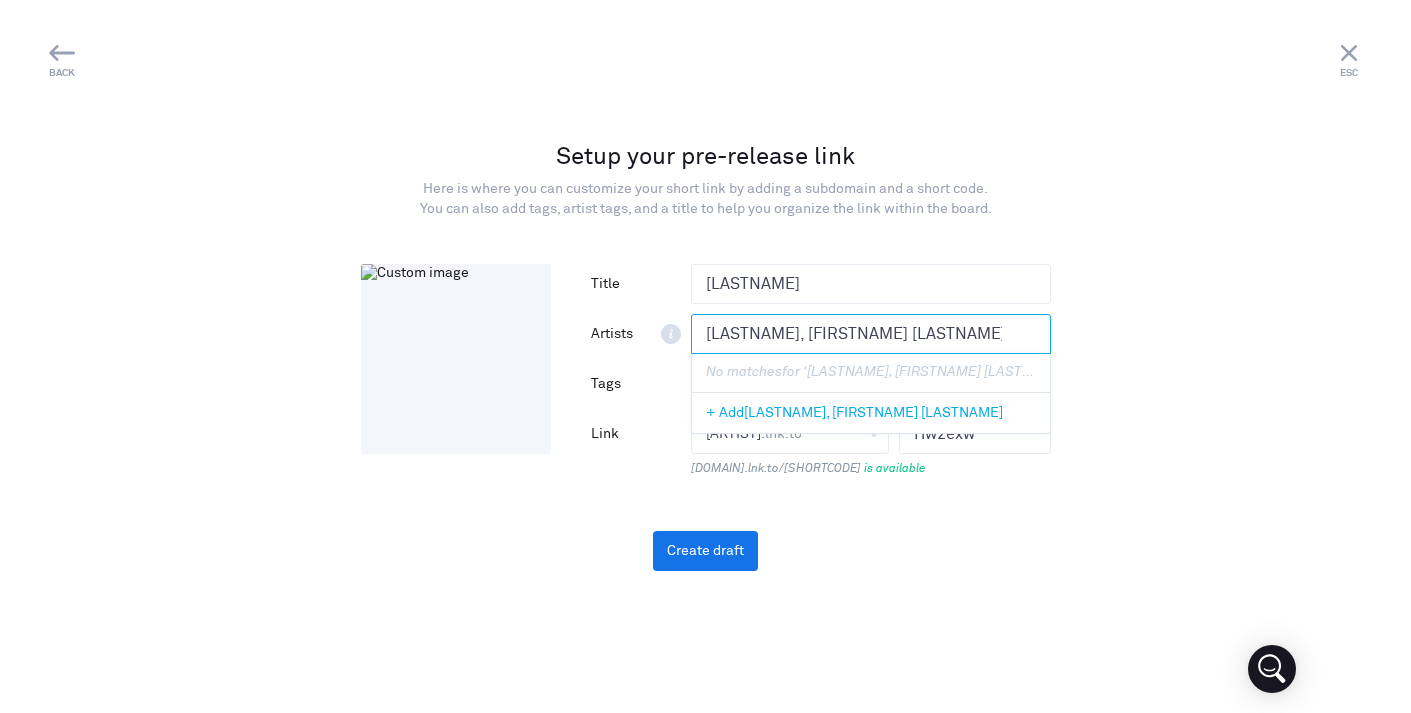 type on "[LASTNAME], [FIRSTNAME] [LASTNAME]" 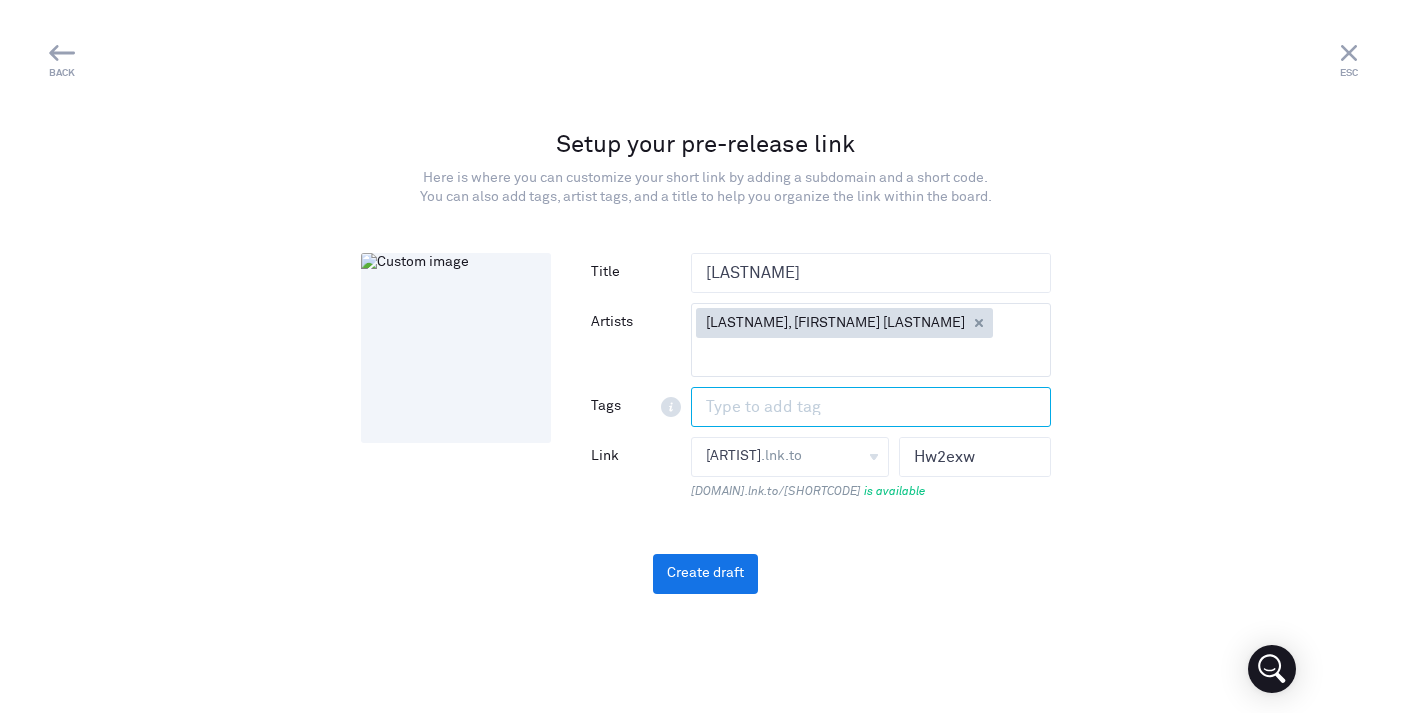 click at bounding box center [852, 407] 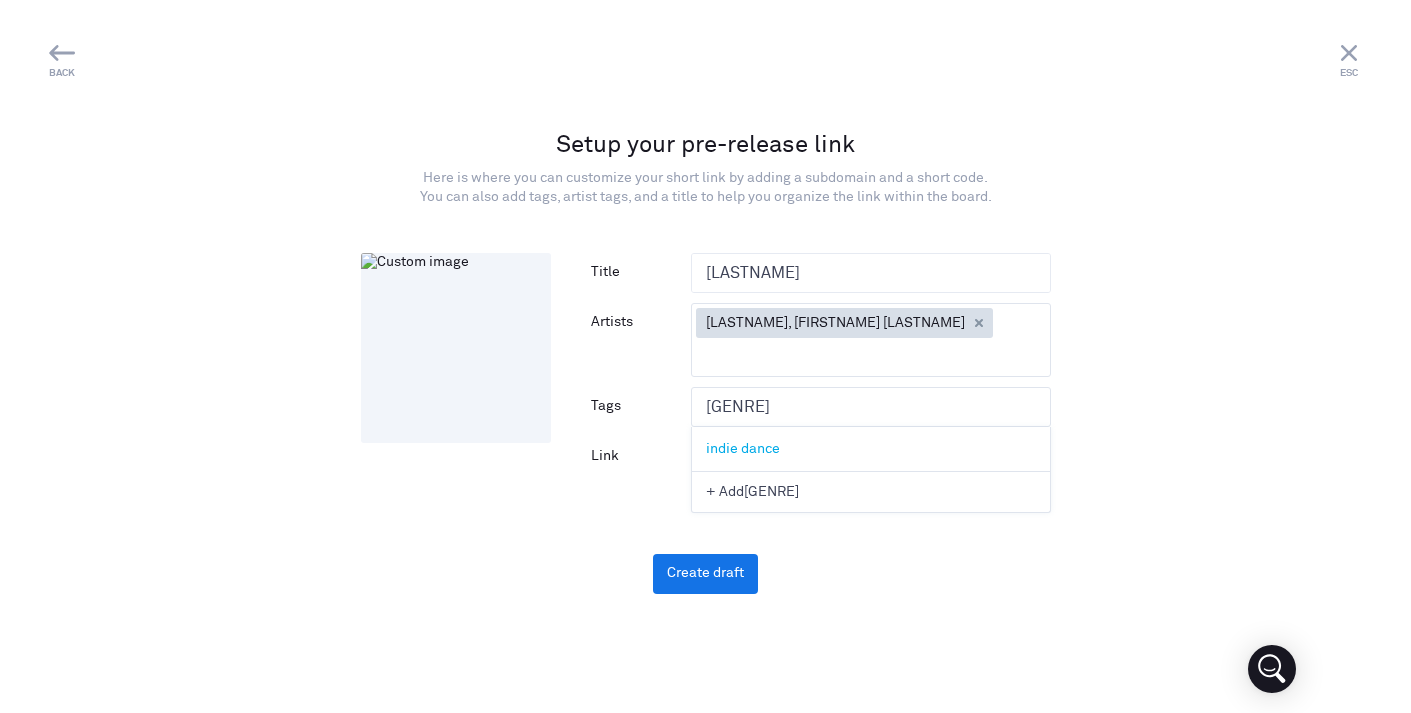 click on "indie dance" at bounding box center [871, 449] 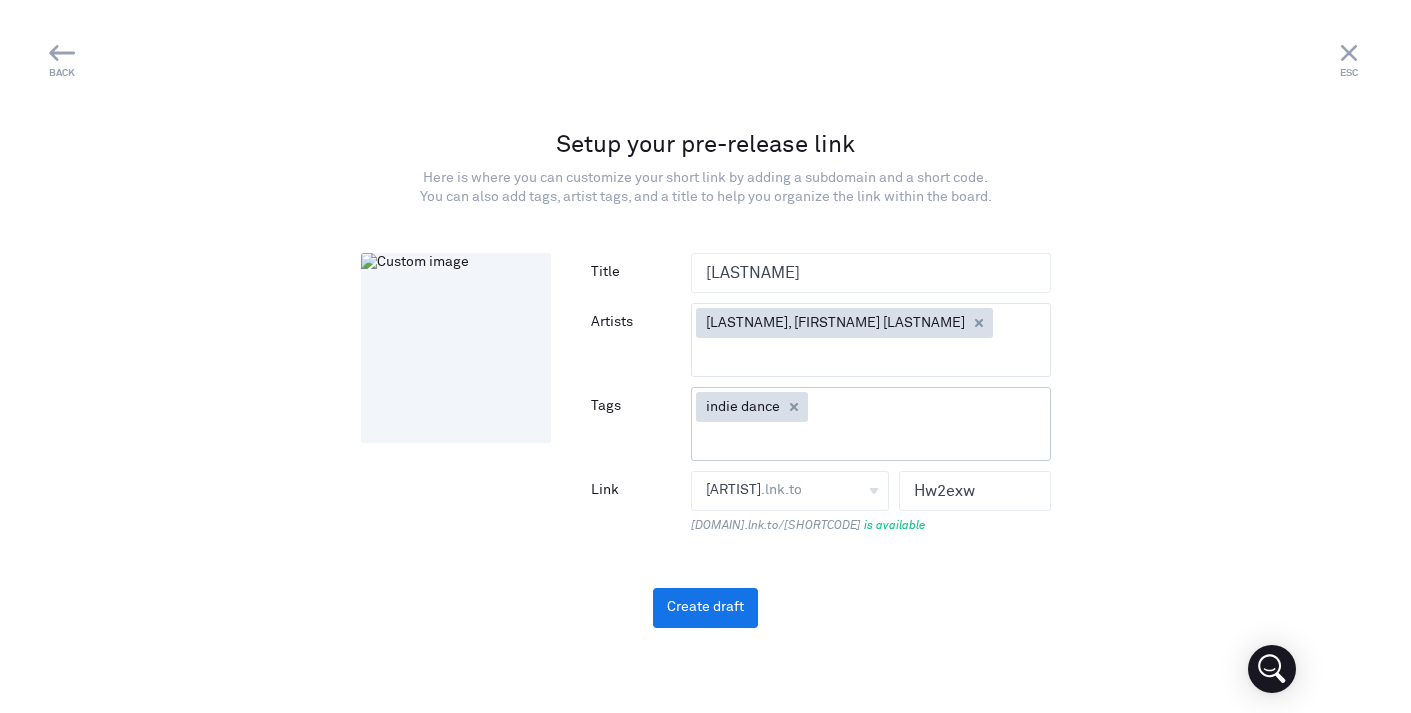 click at bounding box center [852, 441] 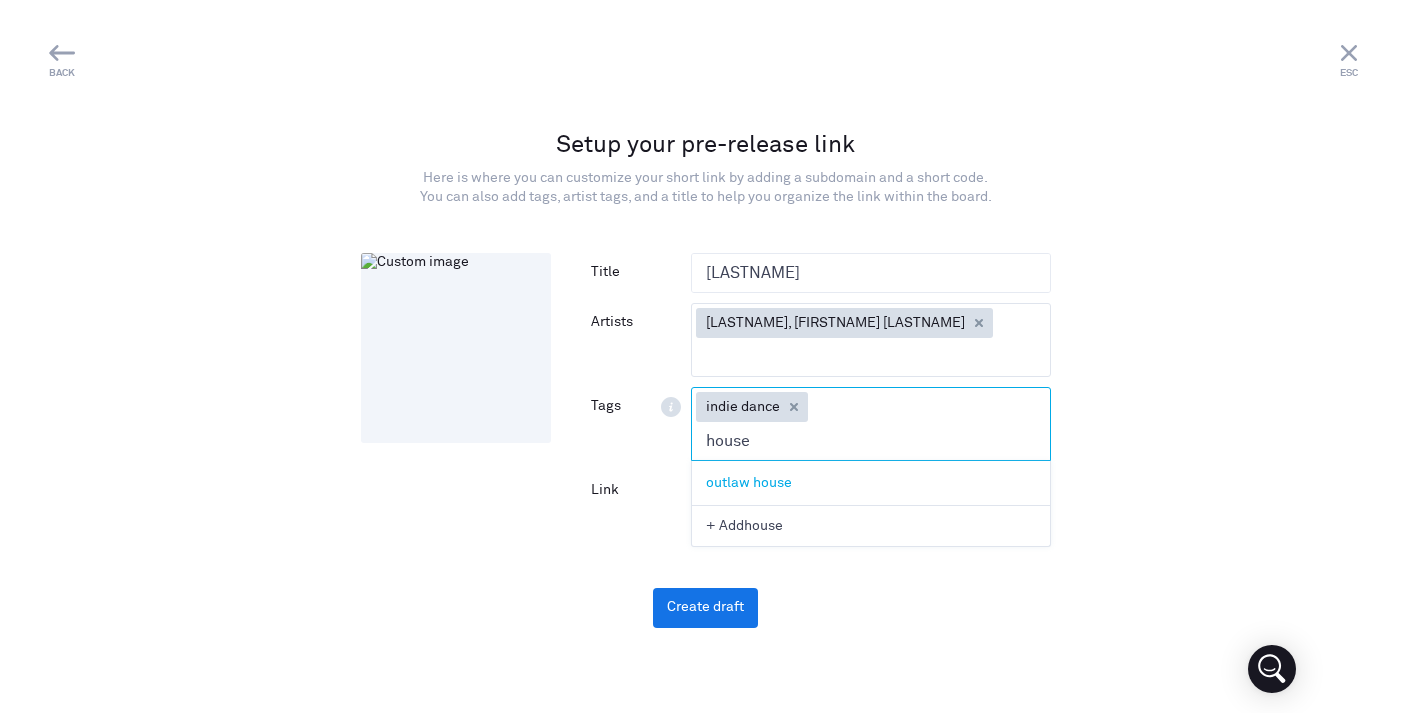 type on "house" 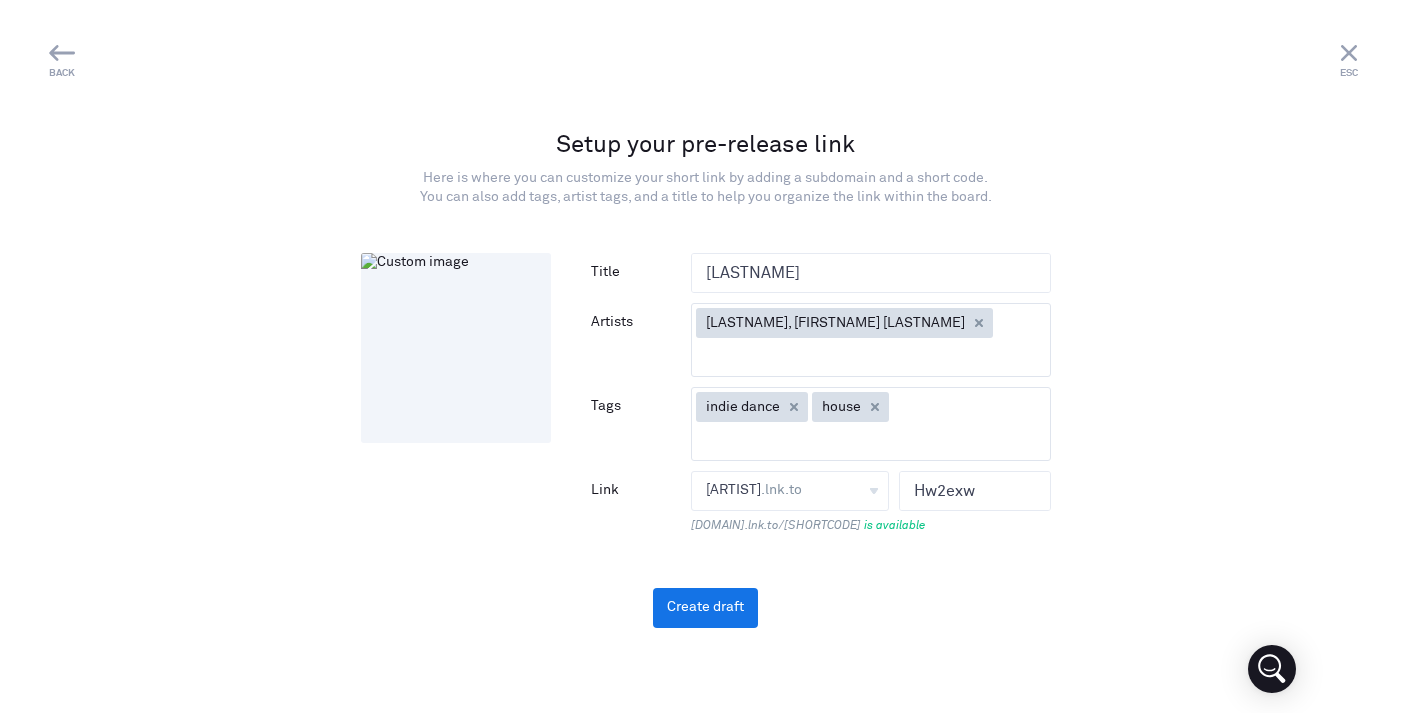 click on "Shape
BACK
Link type
ESC
Setup your pre-release link
Here is where you can customize your short link by adding a subdomain and a short code.   You can also add tags, artist tags, and a title to help you organize the link within the board.
Add image
Title
[LASTNAME]
Artists
[LASTNAME], [FIRSTNAME] [LASTNAME]
No matches
Tags" at bounding box center (705, 356) 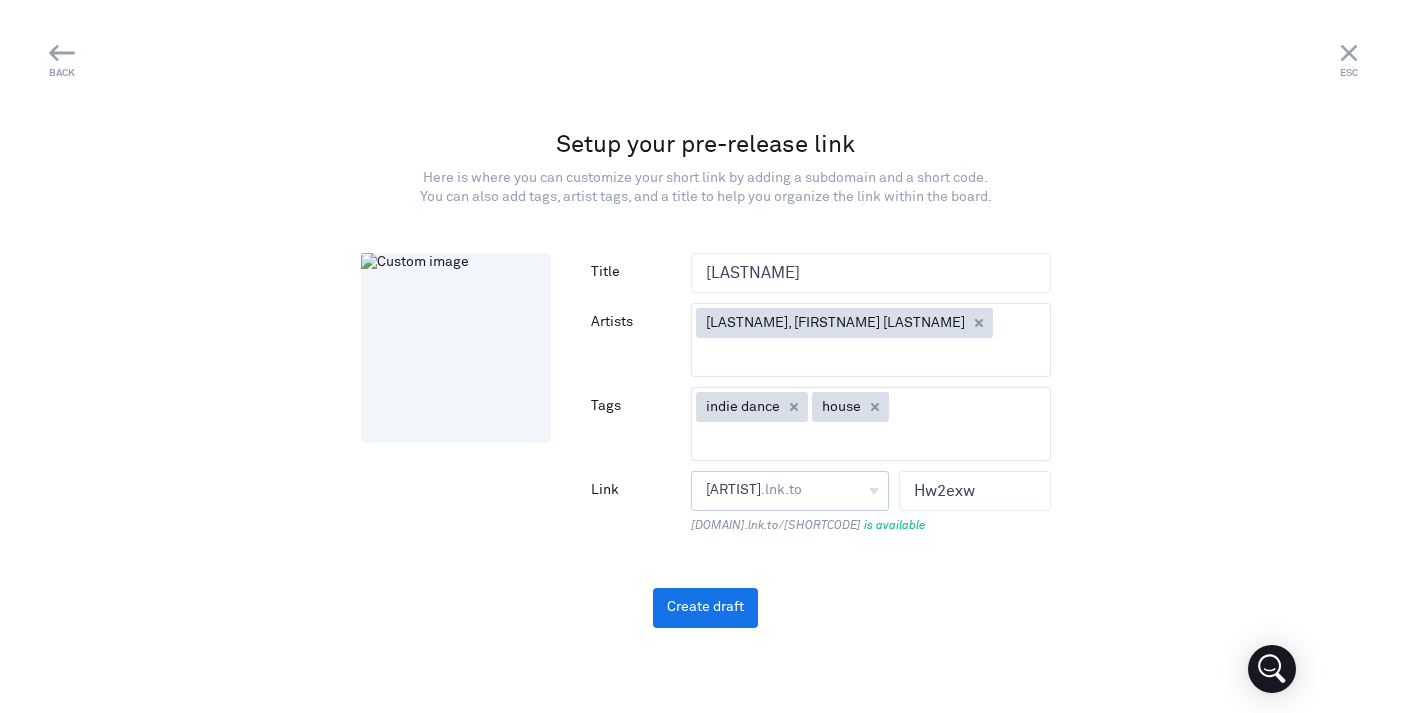 click on "[ARTIST]
.lnk.to
[ARTIST]" at bounding box center [790, 491] 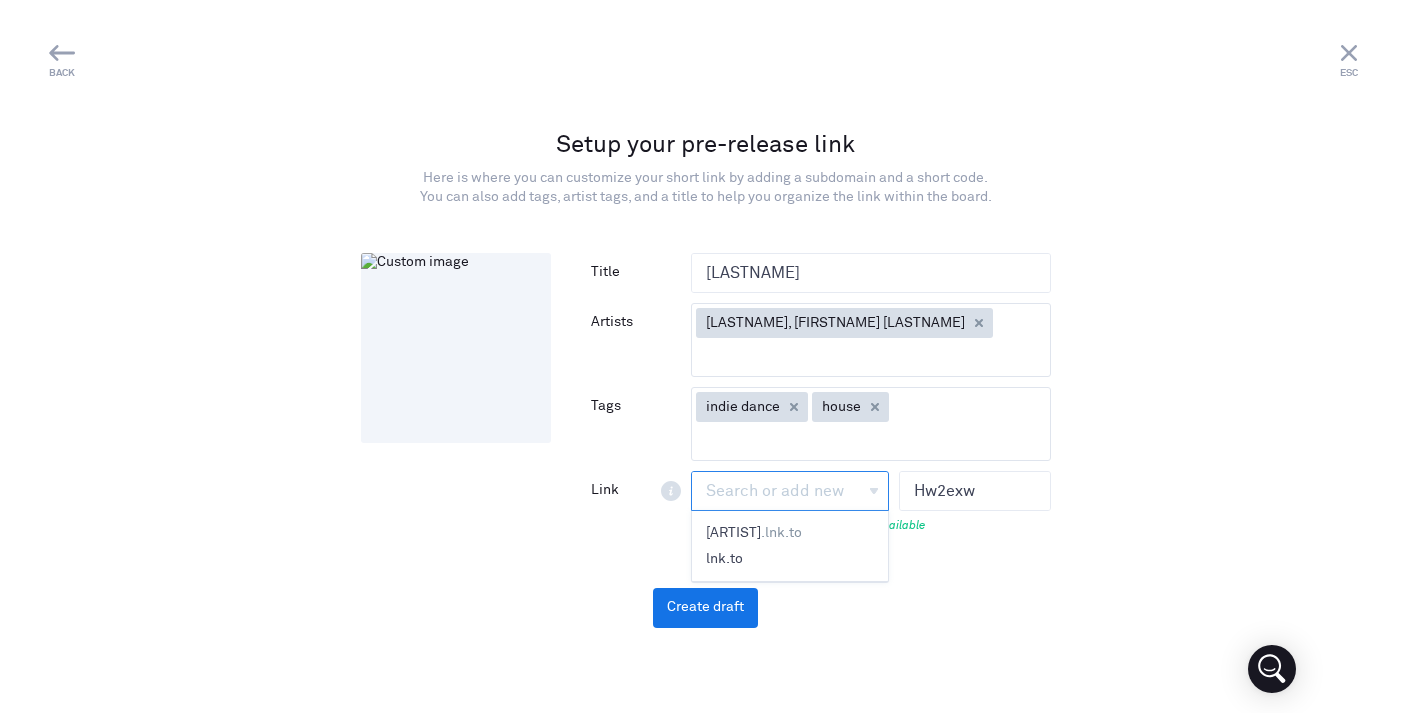 click on "lnk.to" at bounding box center [790, 559] 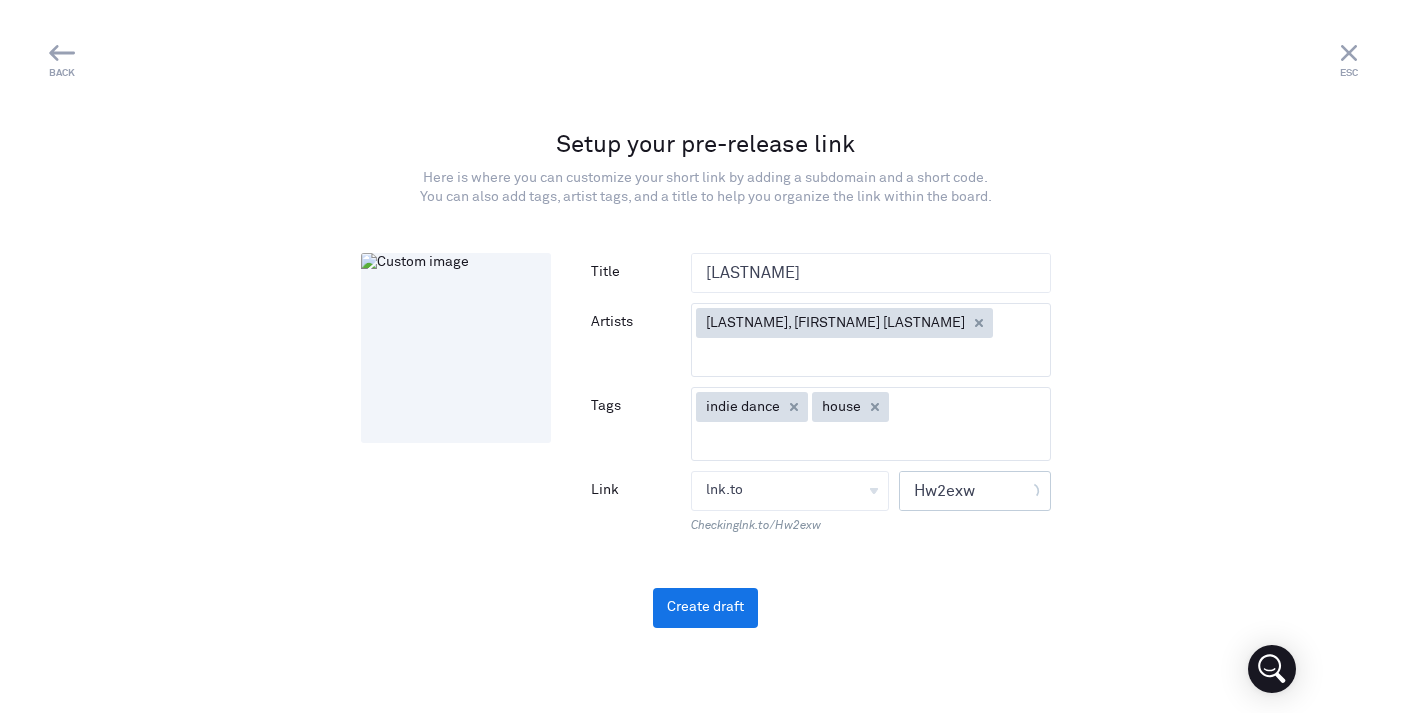 click on "Hw2exw" at bounding box center [961, 491] 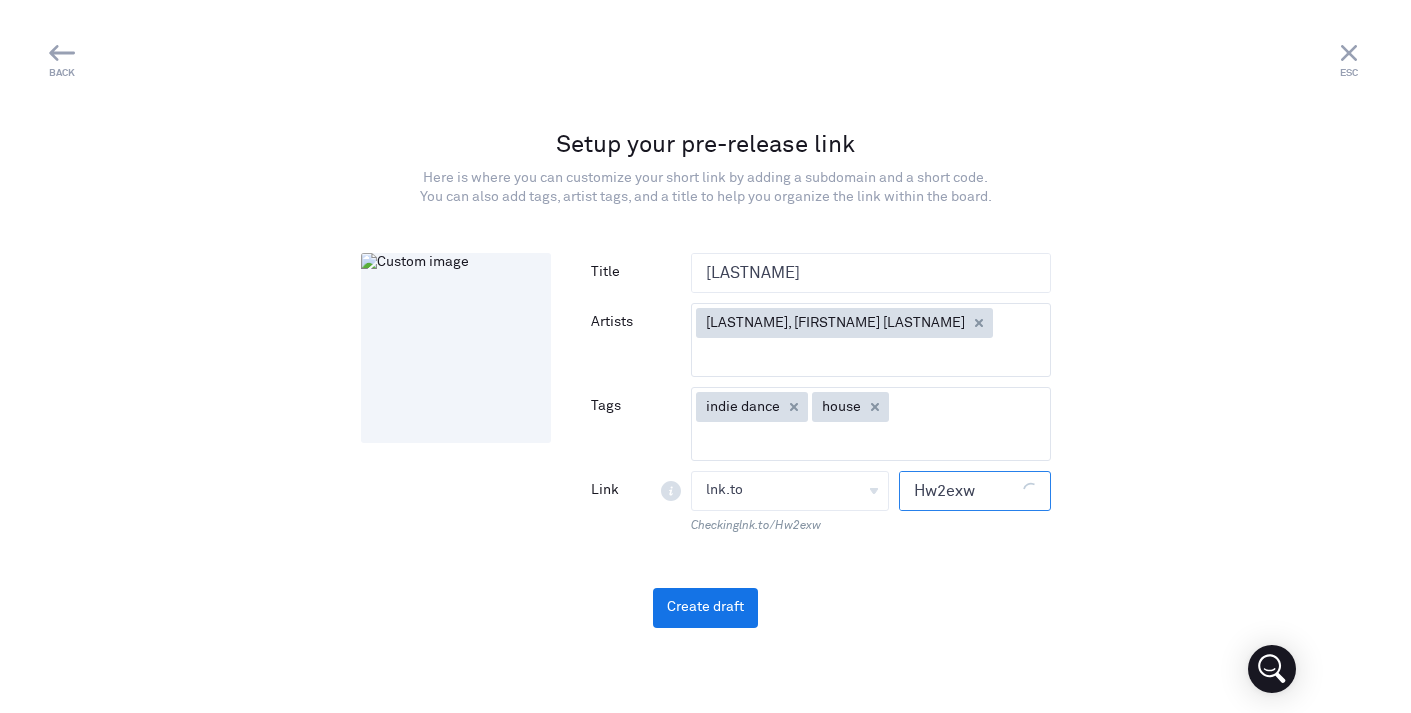click on "Hw2exw" at bounding box center (961, 491) 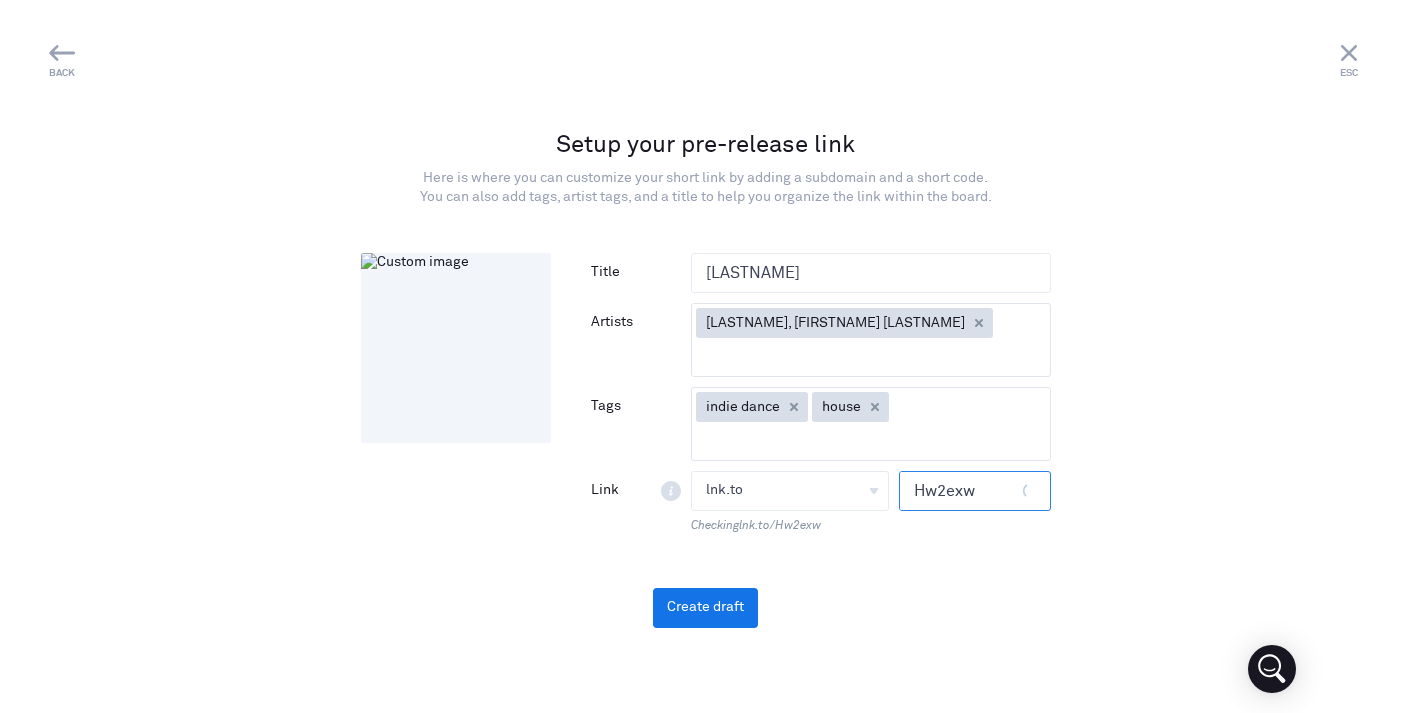 click on "Hw2exw" at bounding box center (961, 491) 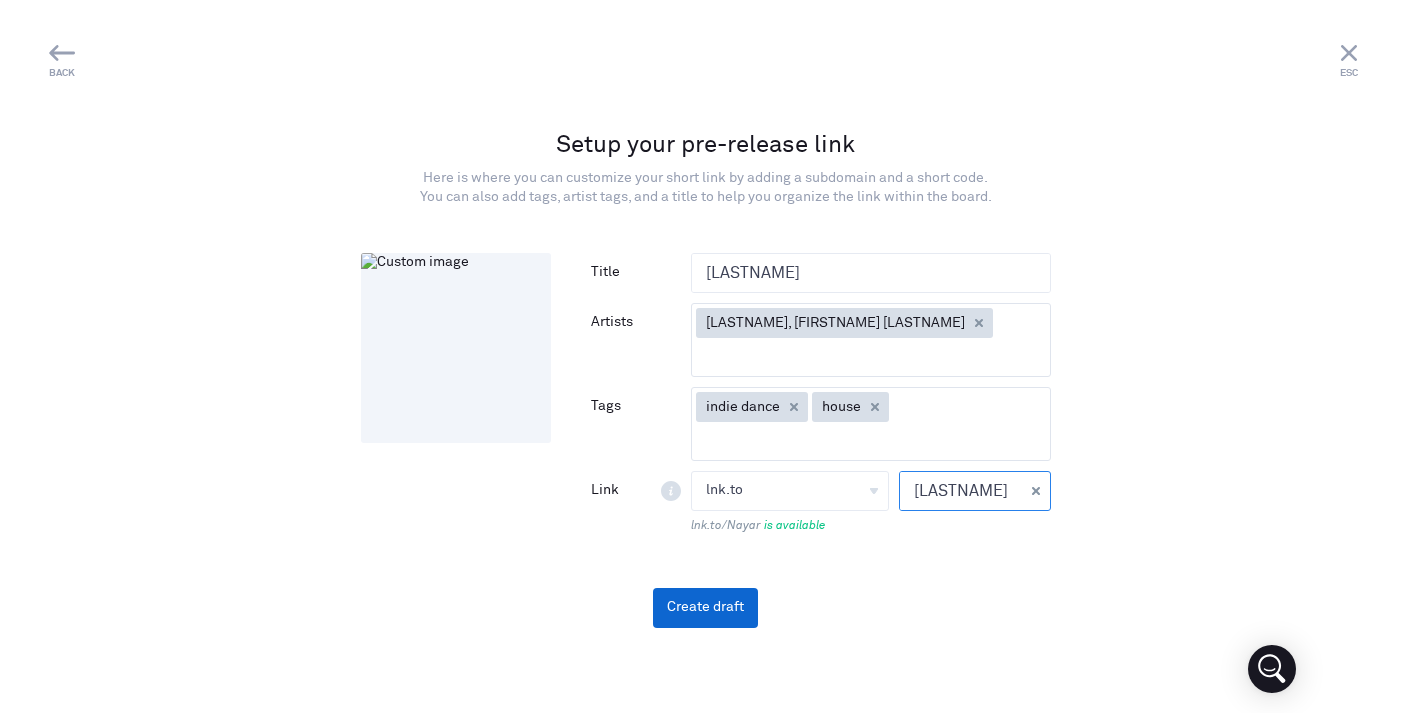 type on "[LASTNAME]" 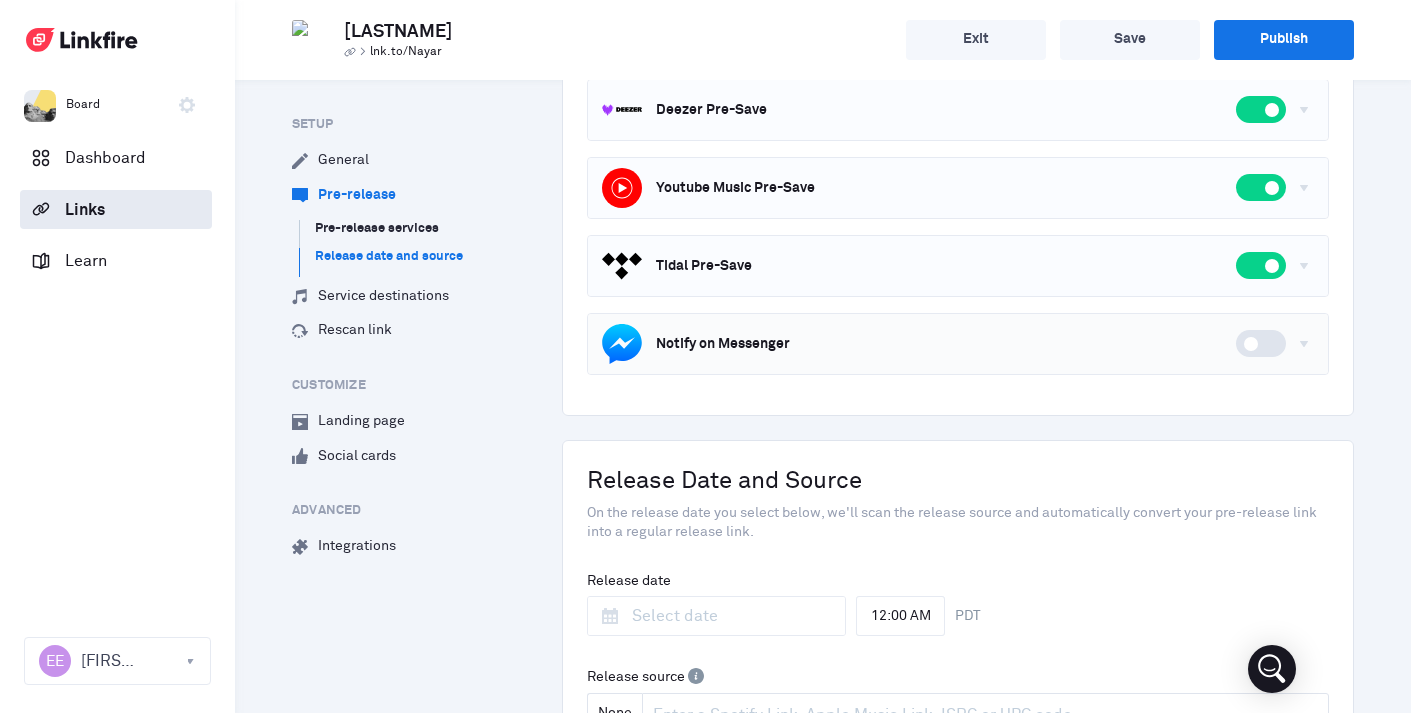 scroll, scrollTop: 693, scrollLeft: 0, axis: vertical 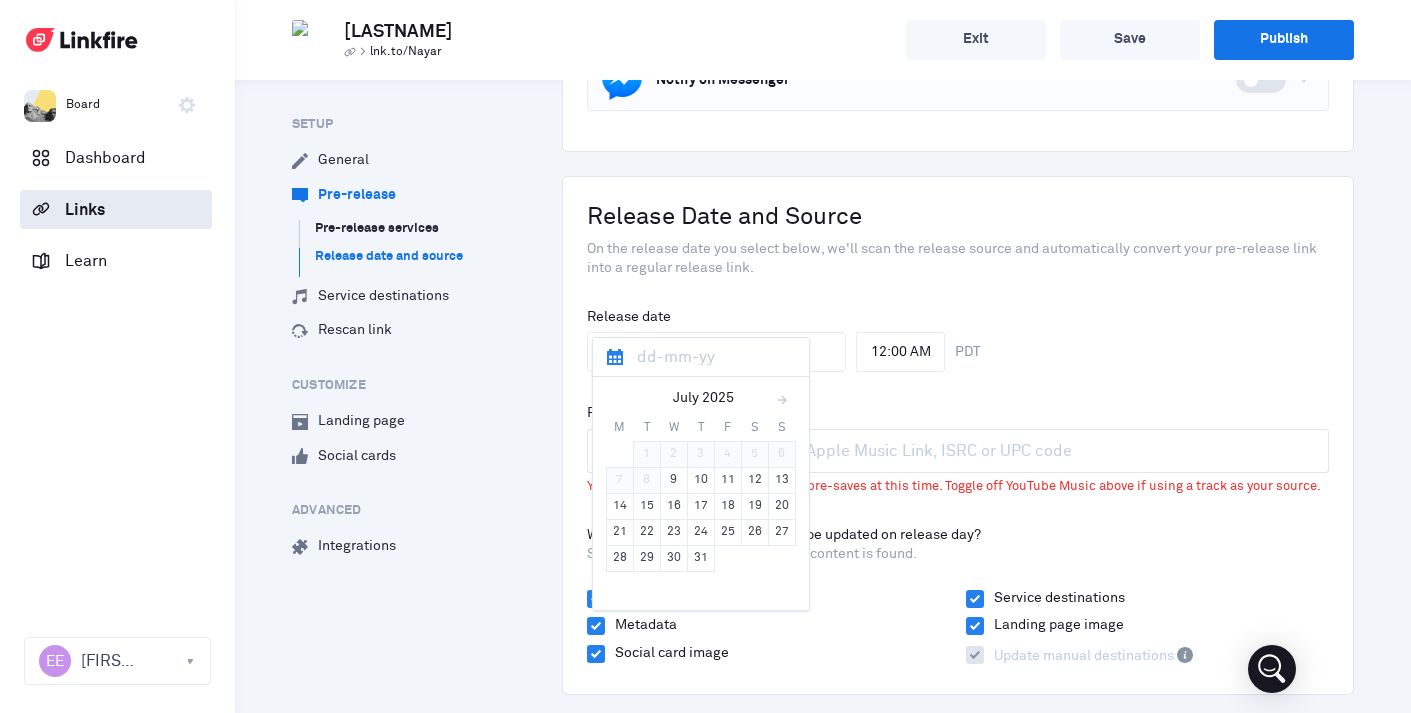 click on "July 2025
M T W T F S S 30 1 2 3 4 5 6 7 8 9 10 11 12 13 14 15 16 17 18 19 20 21 22 23 24 25 26 27 28 29 30 31 1 2 3 4 5 6 7 8 9 10" at bounding box center [717, 352] 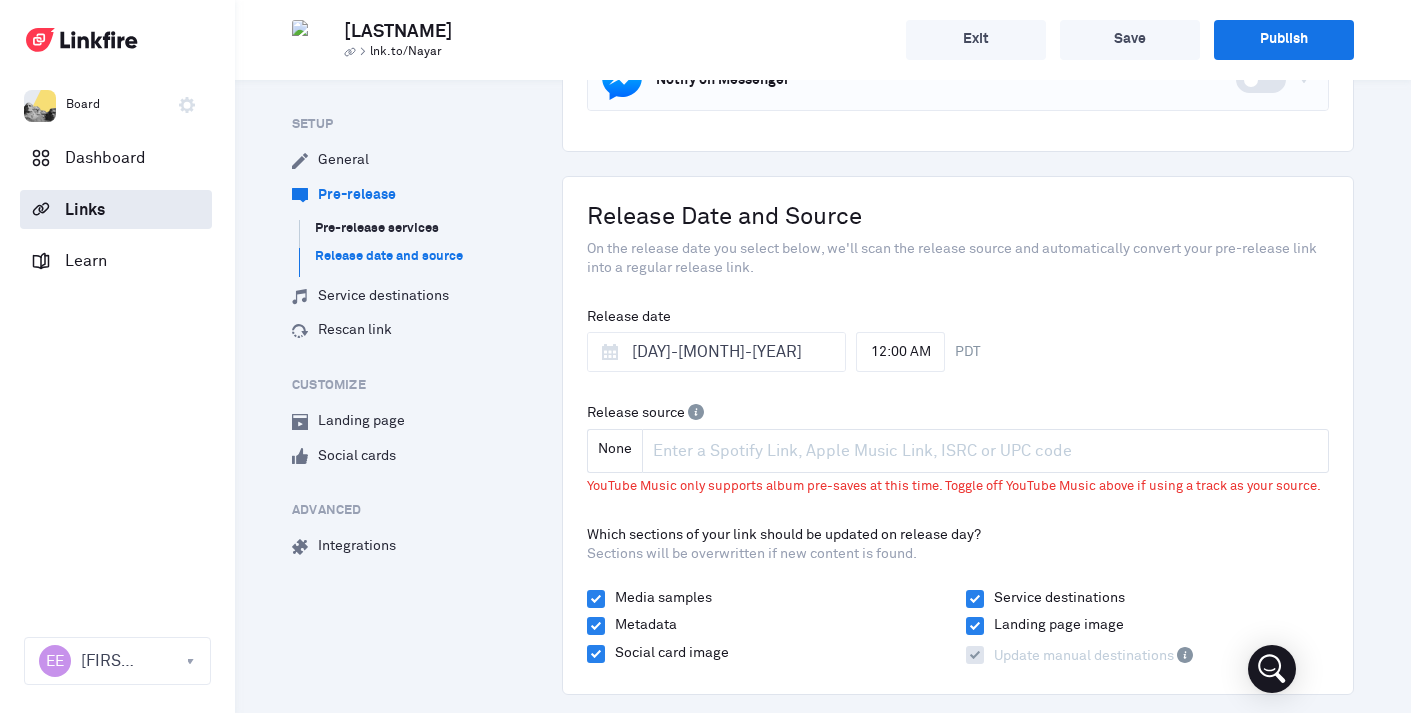 click on "None" at bounding box center [986, 451] 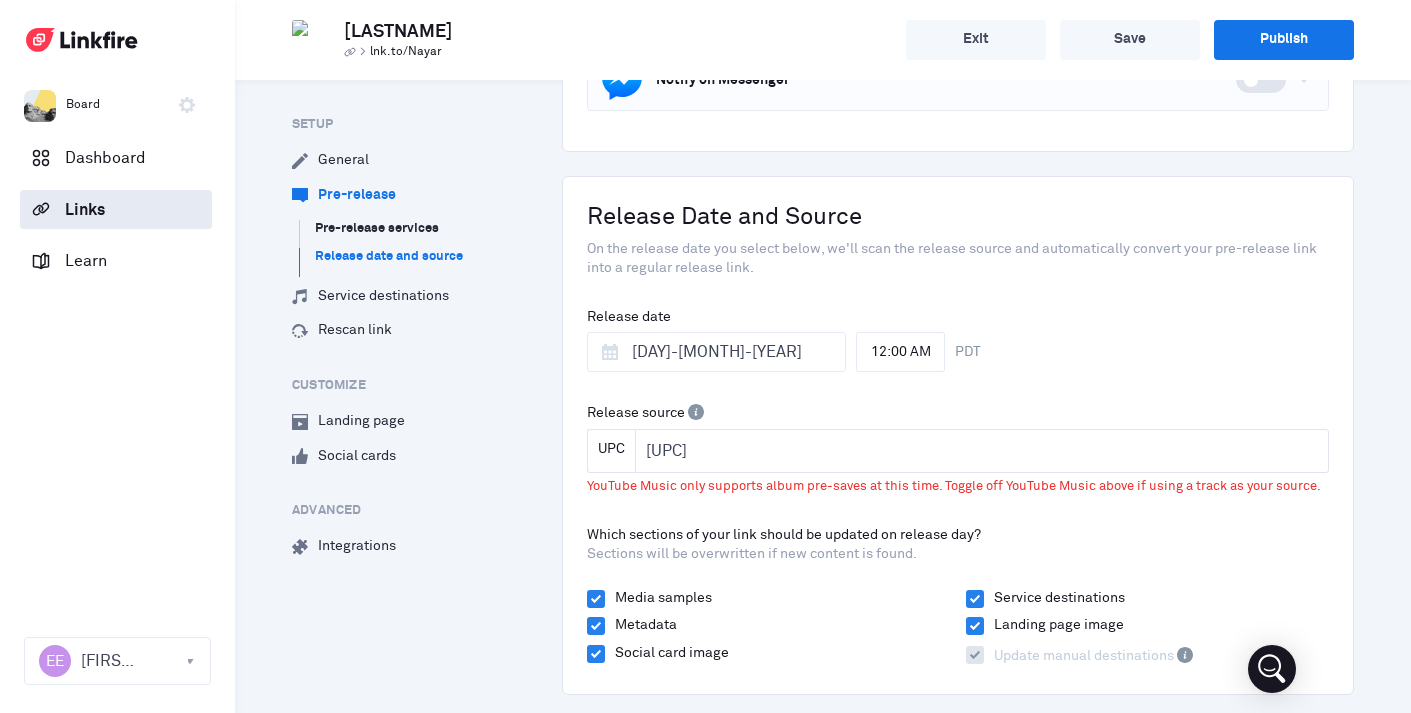 type on "[UPC]" 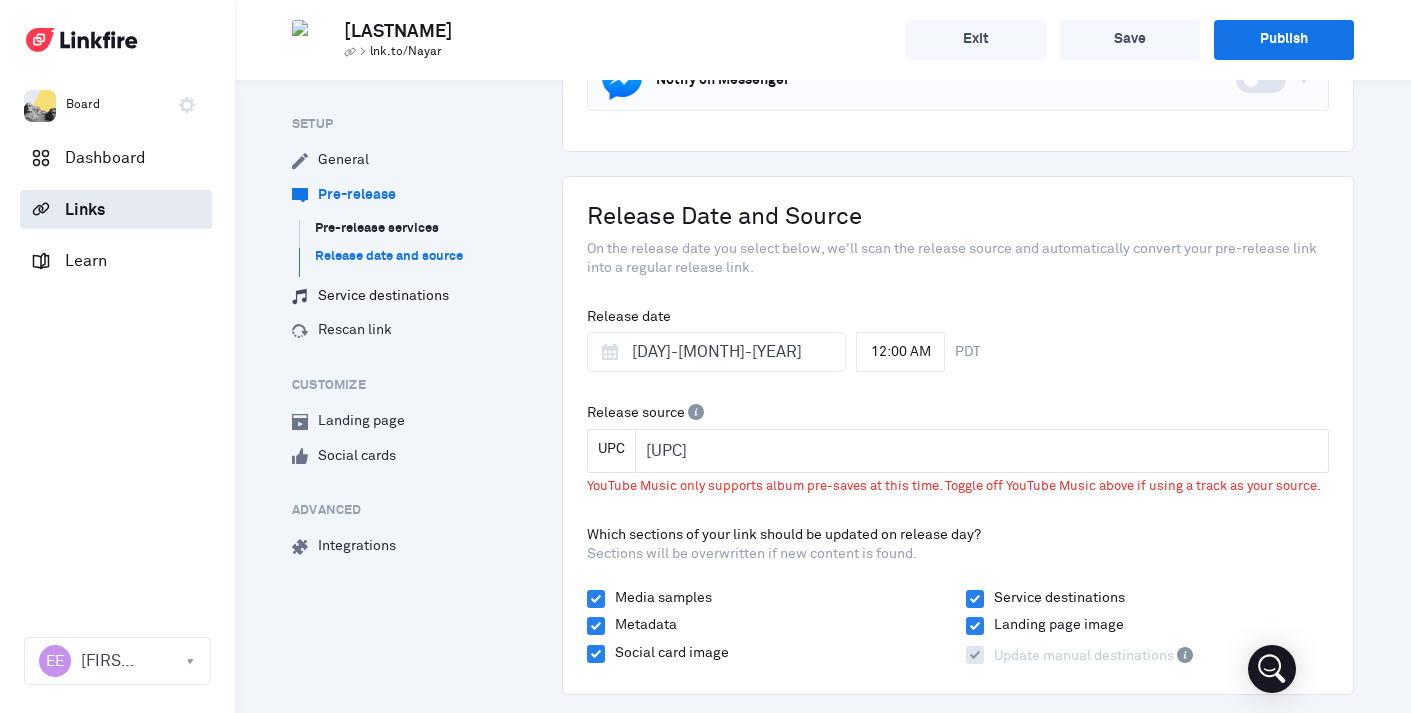 click on "Service destinations" at bounding box center (370, 297) 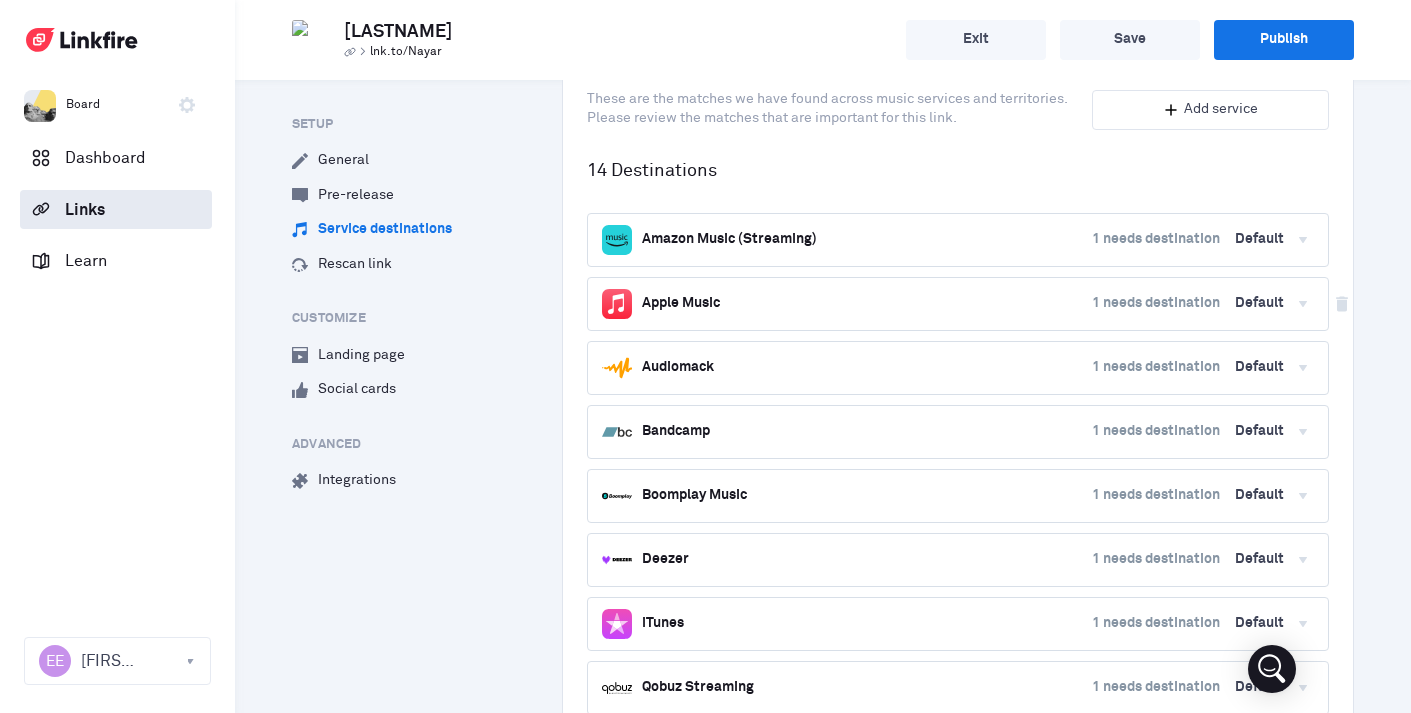 scroll, scrollTop: 0, scrollLeft: 0, axis: both 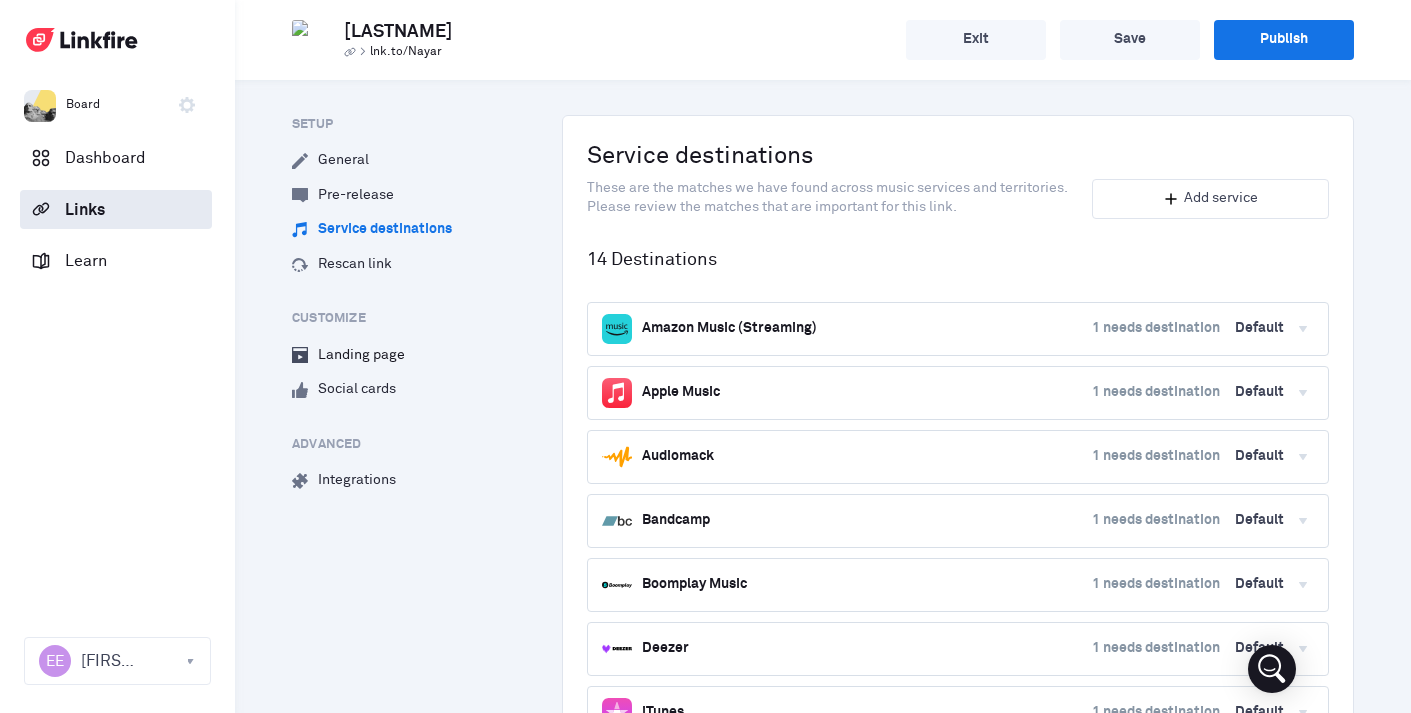 click on "Landing page" at bounding box center (348, 355) 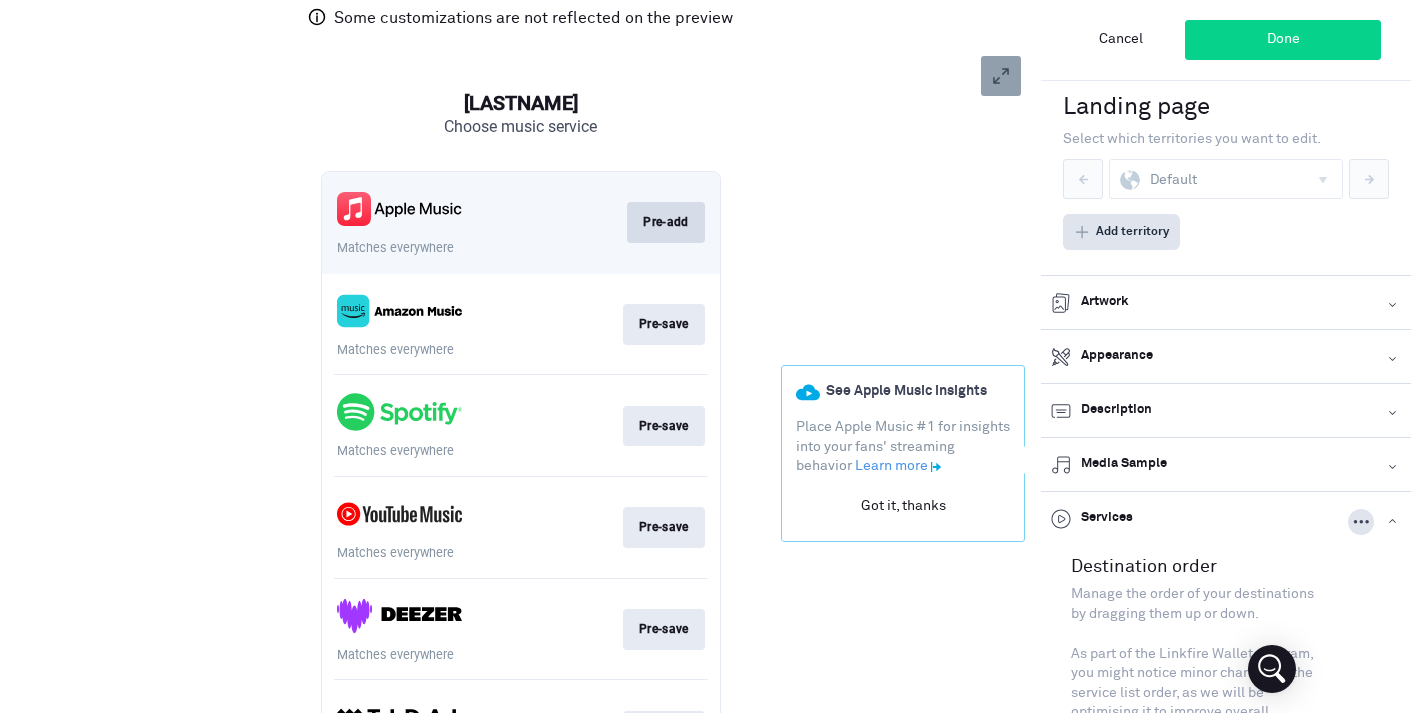 scroll, scrollTop: 263, scrollLeft: 0, axis: vertical 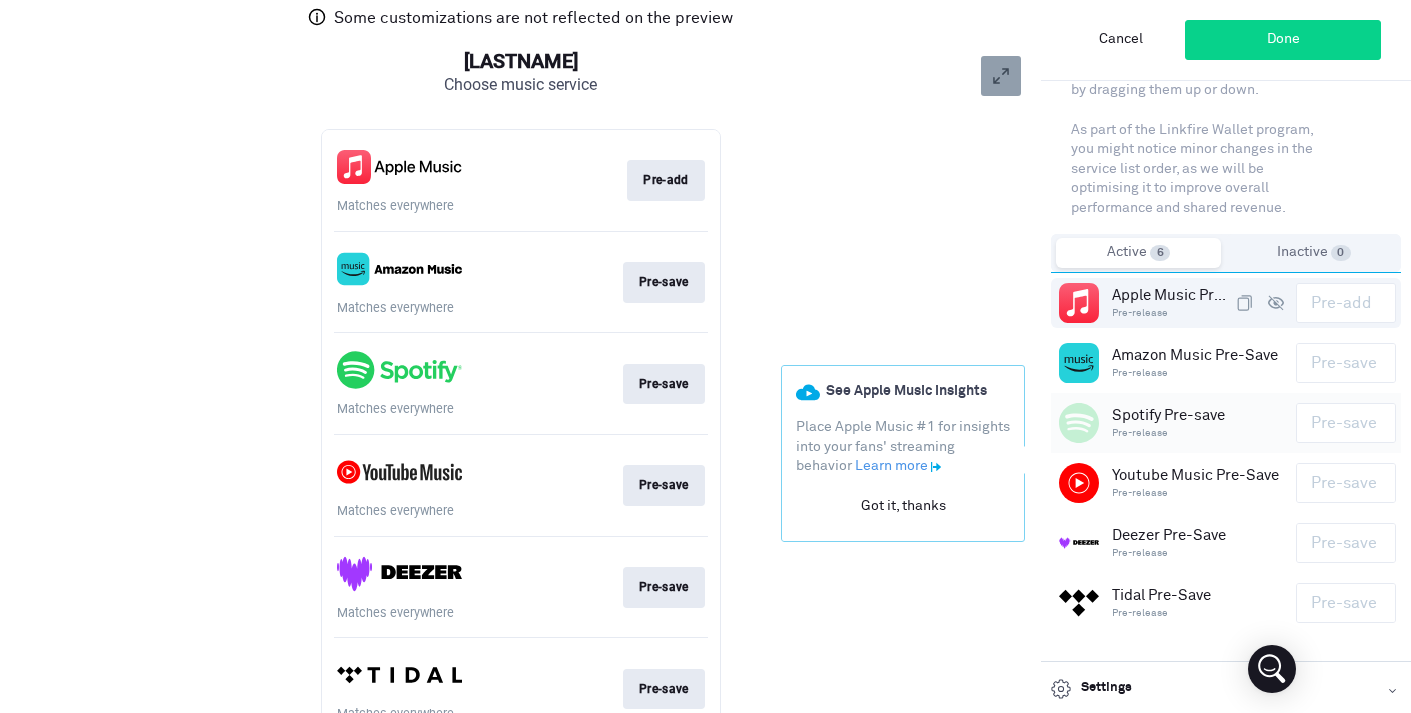 drag, startPoint x: 1165, startPoint y: 439, endPoint x: 1165, endPoint y: 296, distance: 143 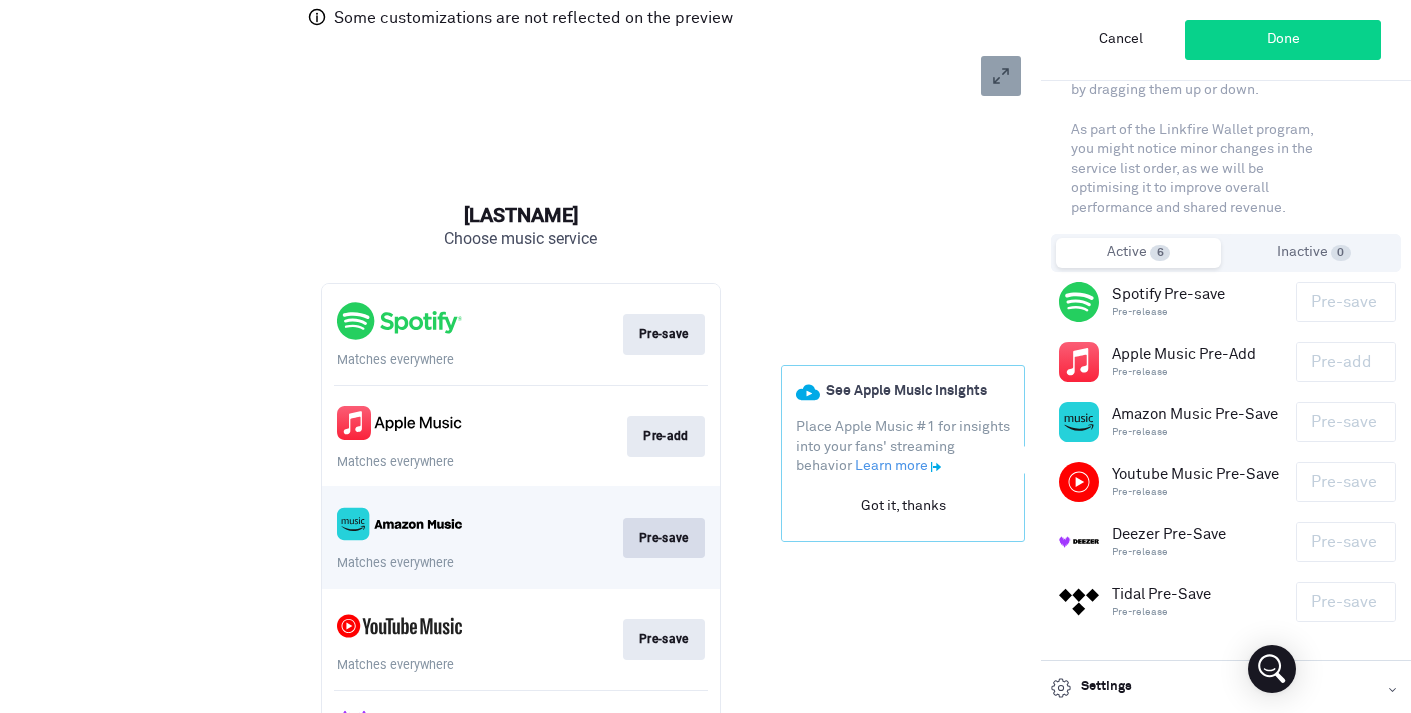 scroll, scrollTop: 0, scrollLeft: 0, axis: both 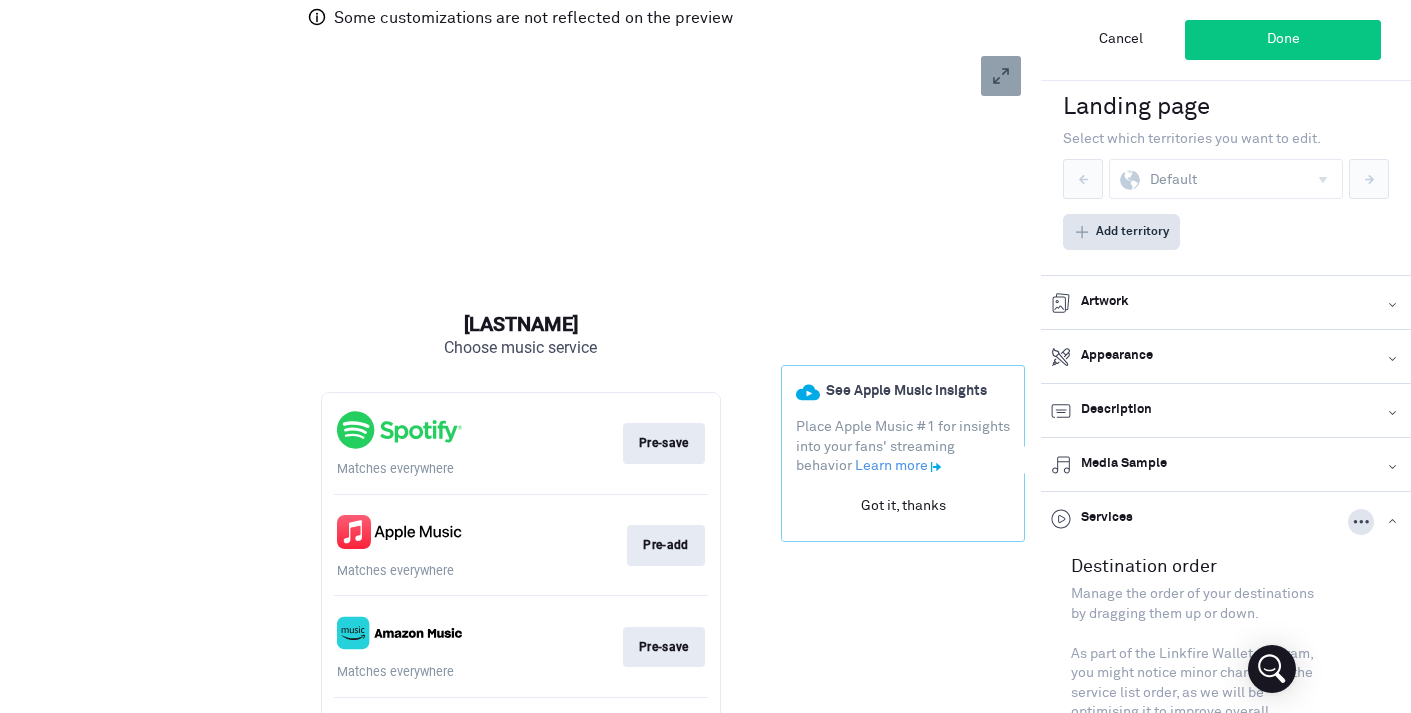click on "Done" at bounding box center [1283, 40] 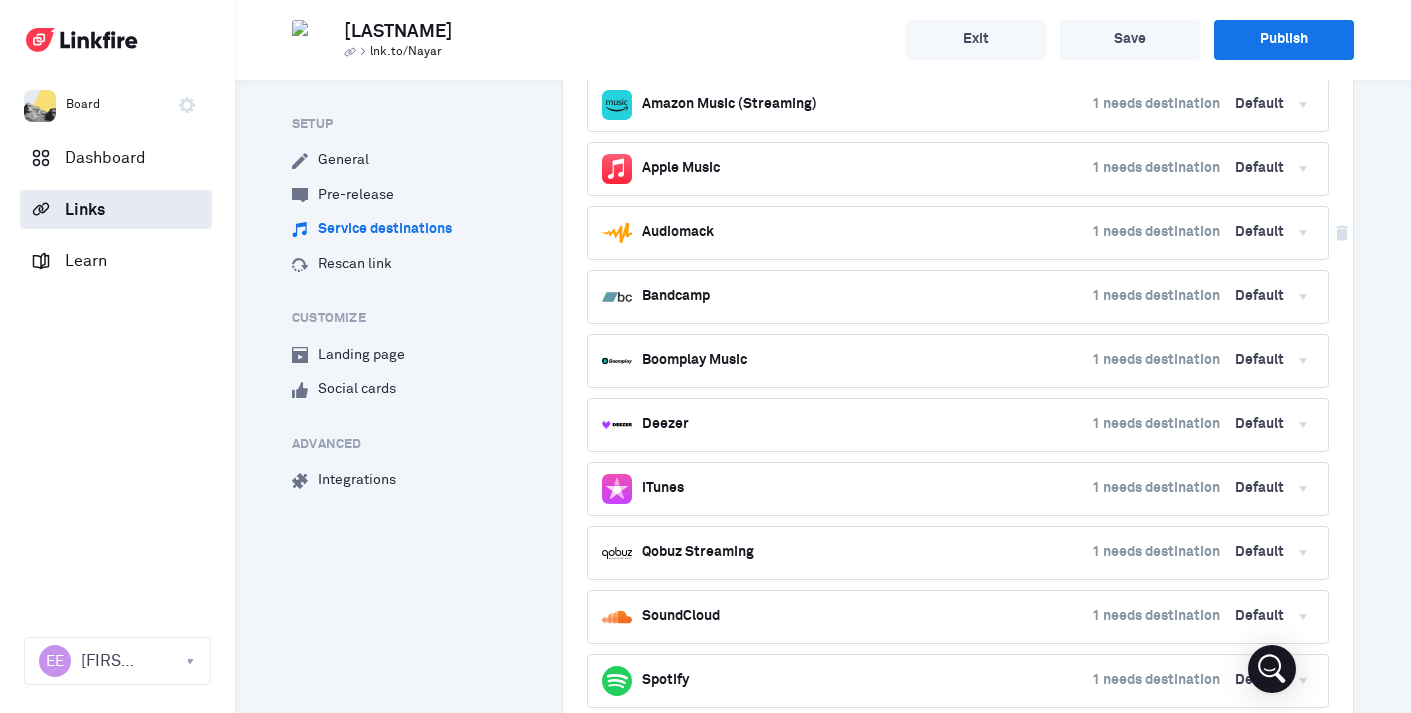 scroll, scrollTop: 194, scrollLeft: 0, axis: vertical 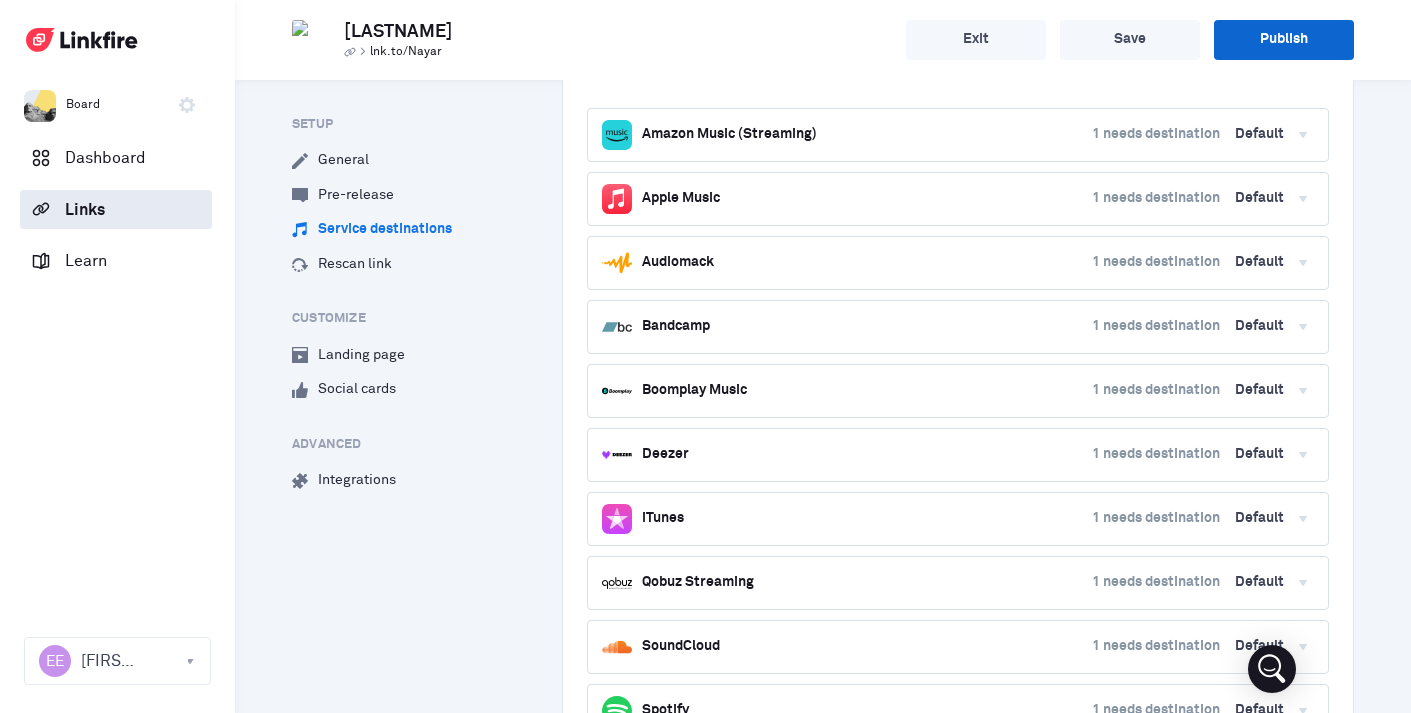 click on "Publish" at bounding box center [1284, 40] 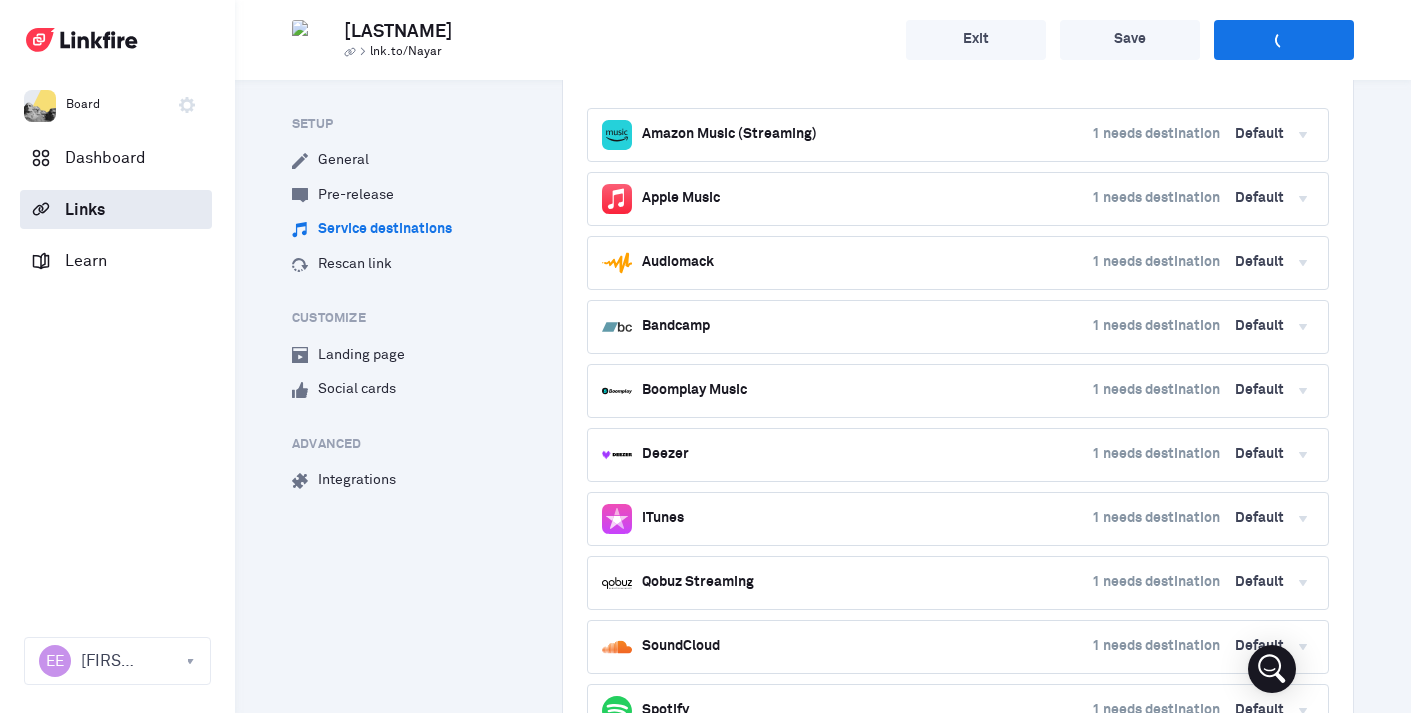 scroll, scrollTop: 0, scrollLeft: 0, axis: both 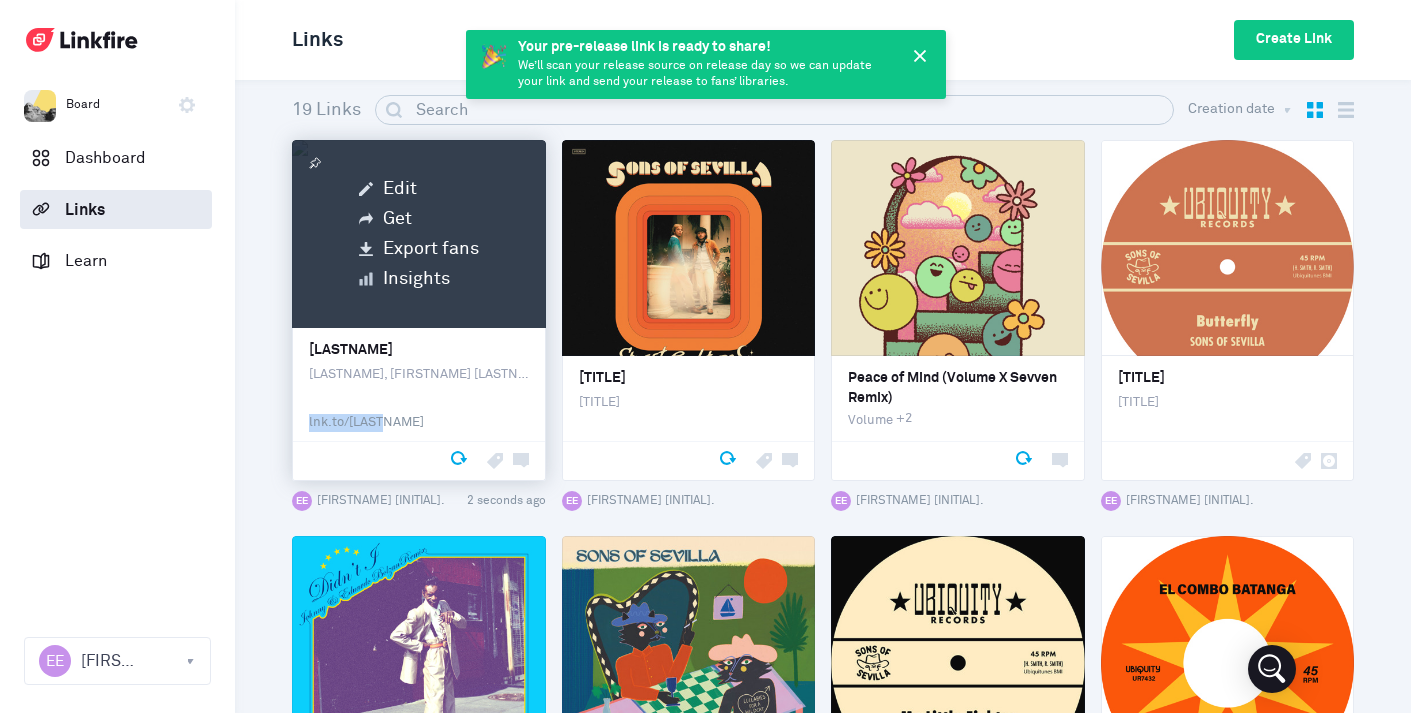 drag, startPoint x: 390, startPoint y: 421, endPoint x: 305, endPoint y: 422, distance: 85.00588 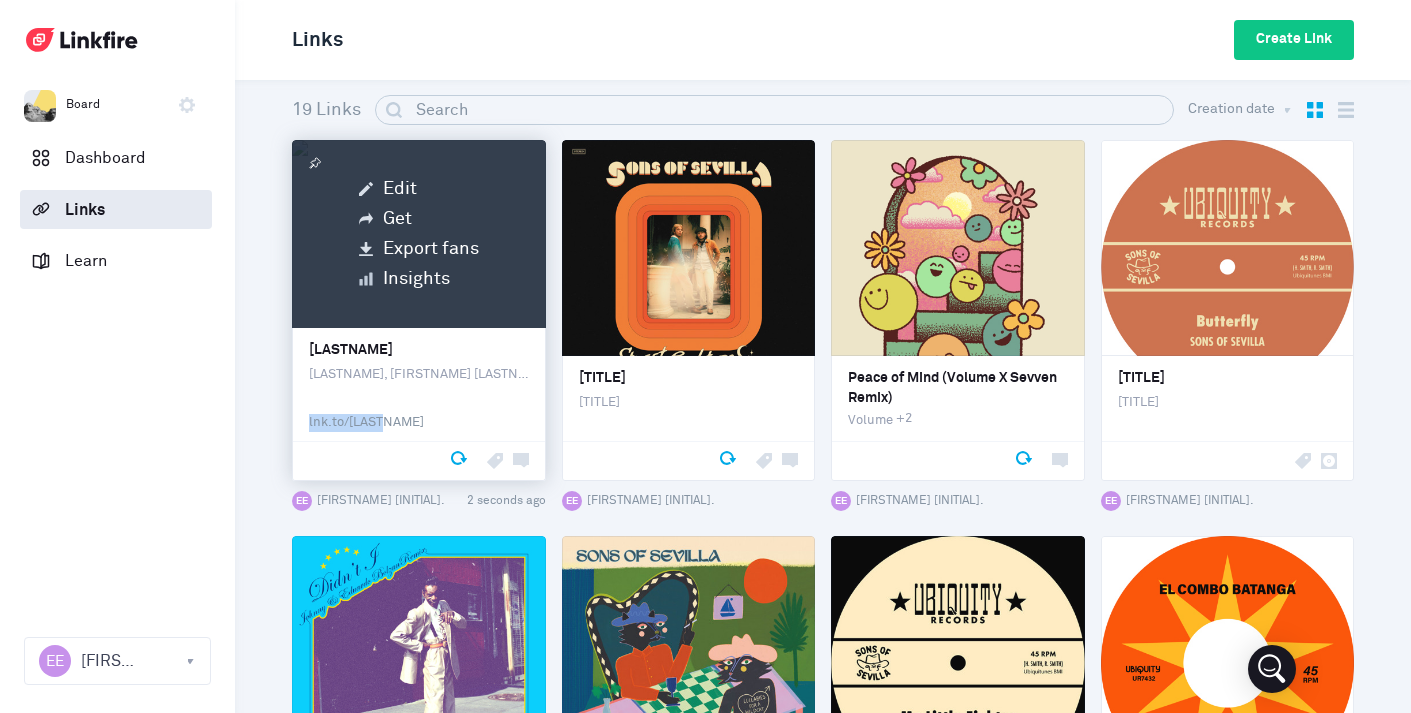 copy on "lnk.to / [LASTNAME]" 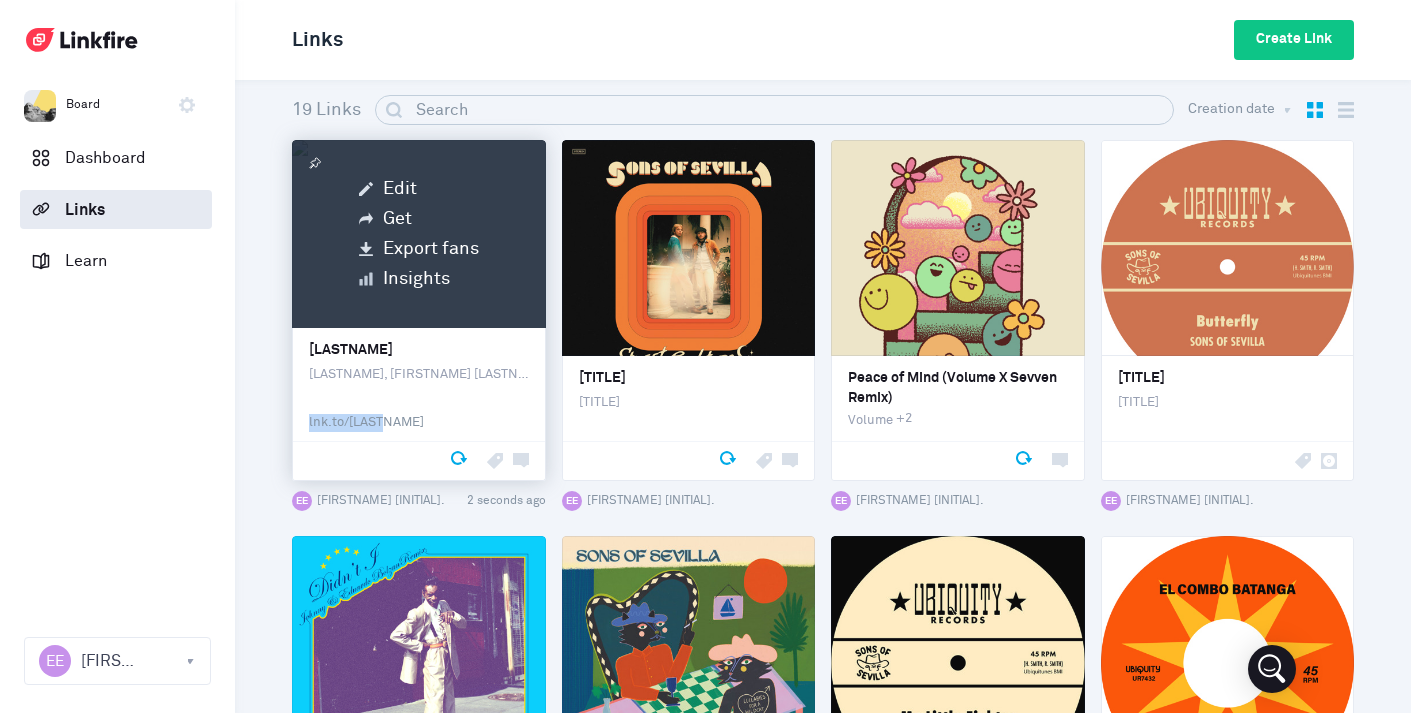 click on "lnk.to / [LASTNAME]" at bounding box center (366, 423) 